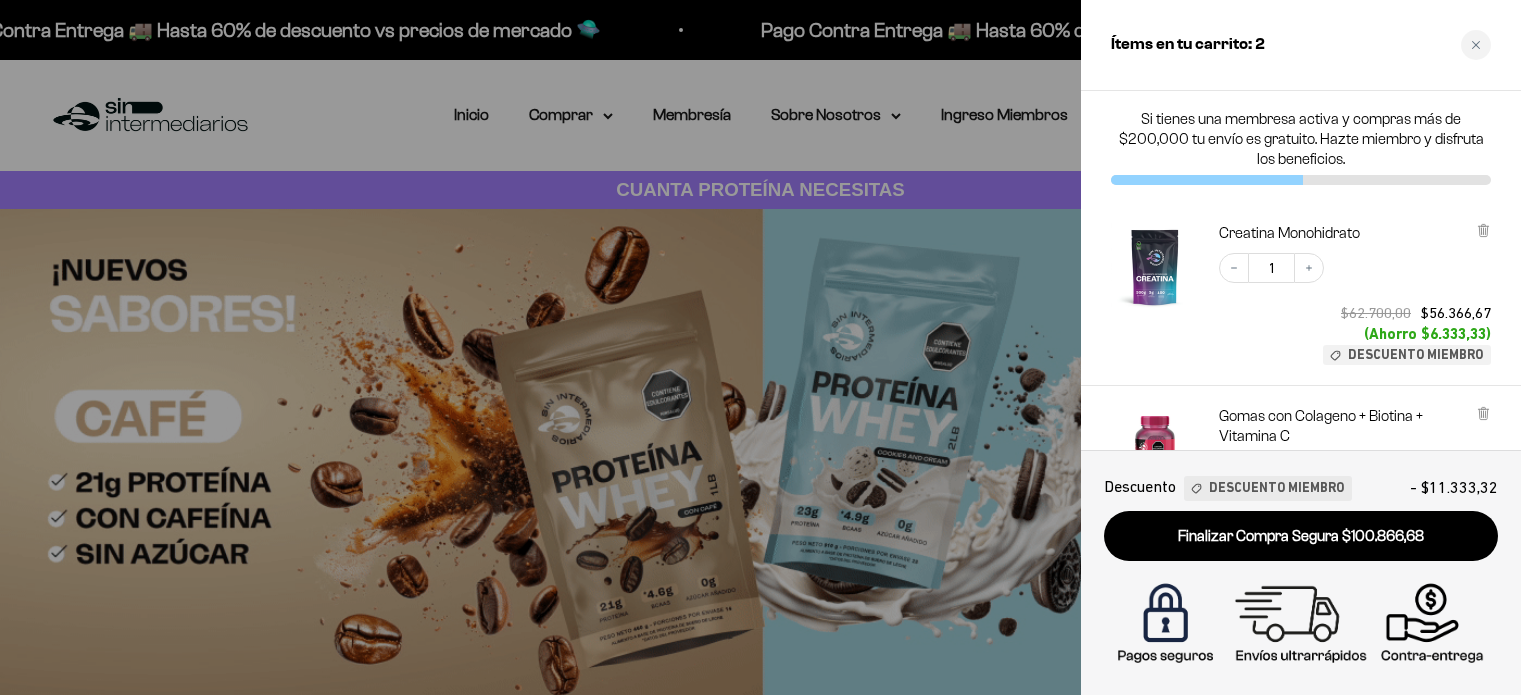 scroll, scrollTop: 0, scrollLeft: 0, axis: both 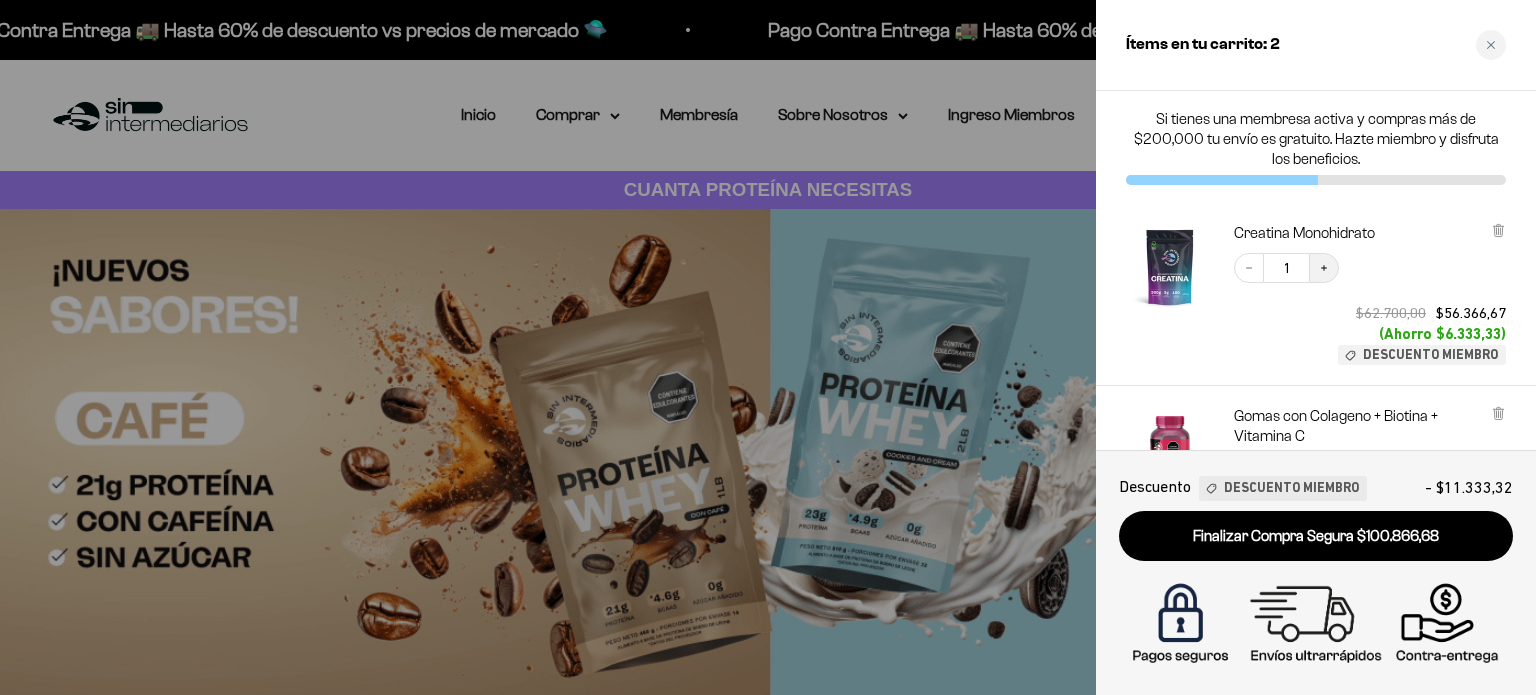 click 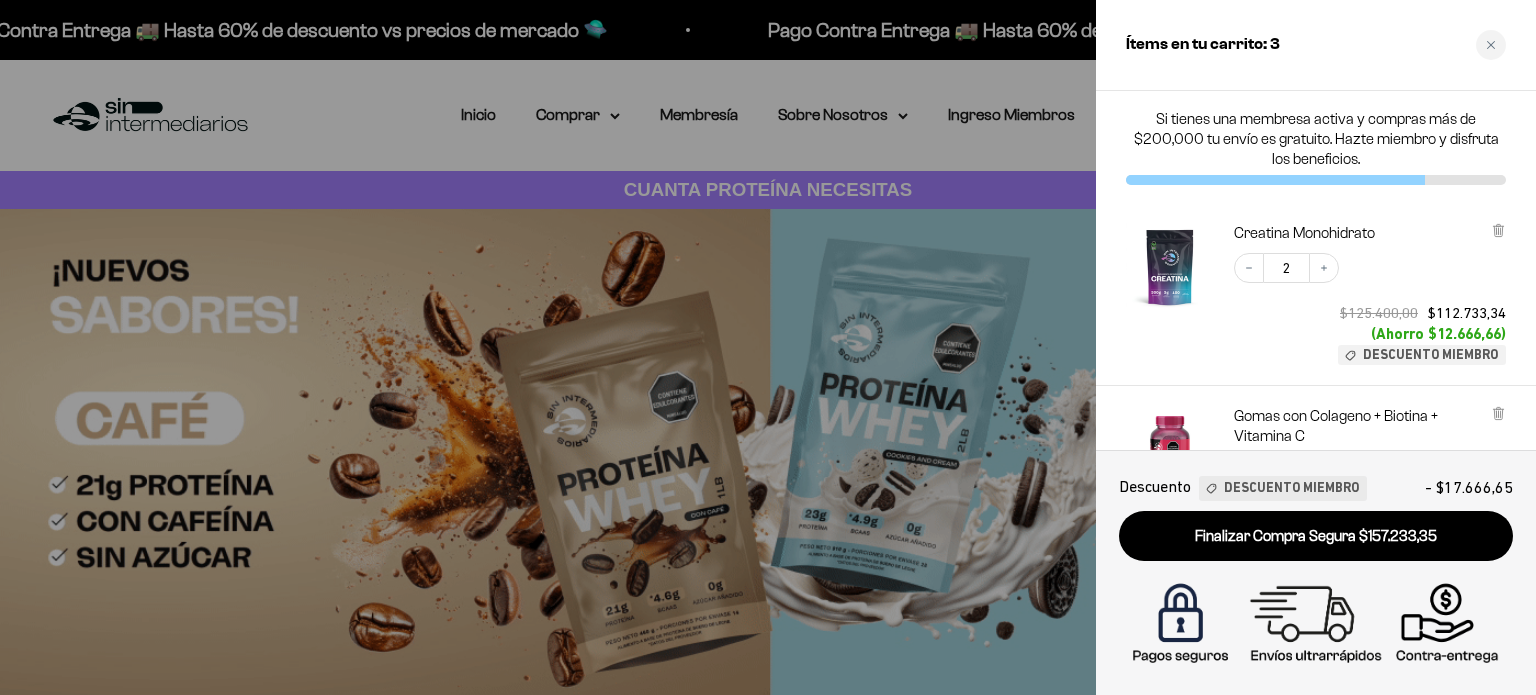 click on "2" at bounding box center (1286, 268) 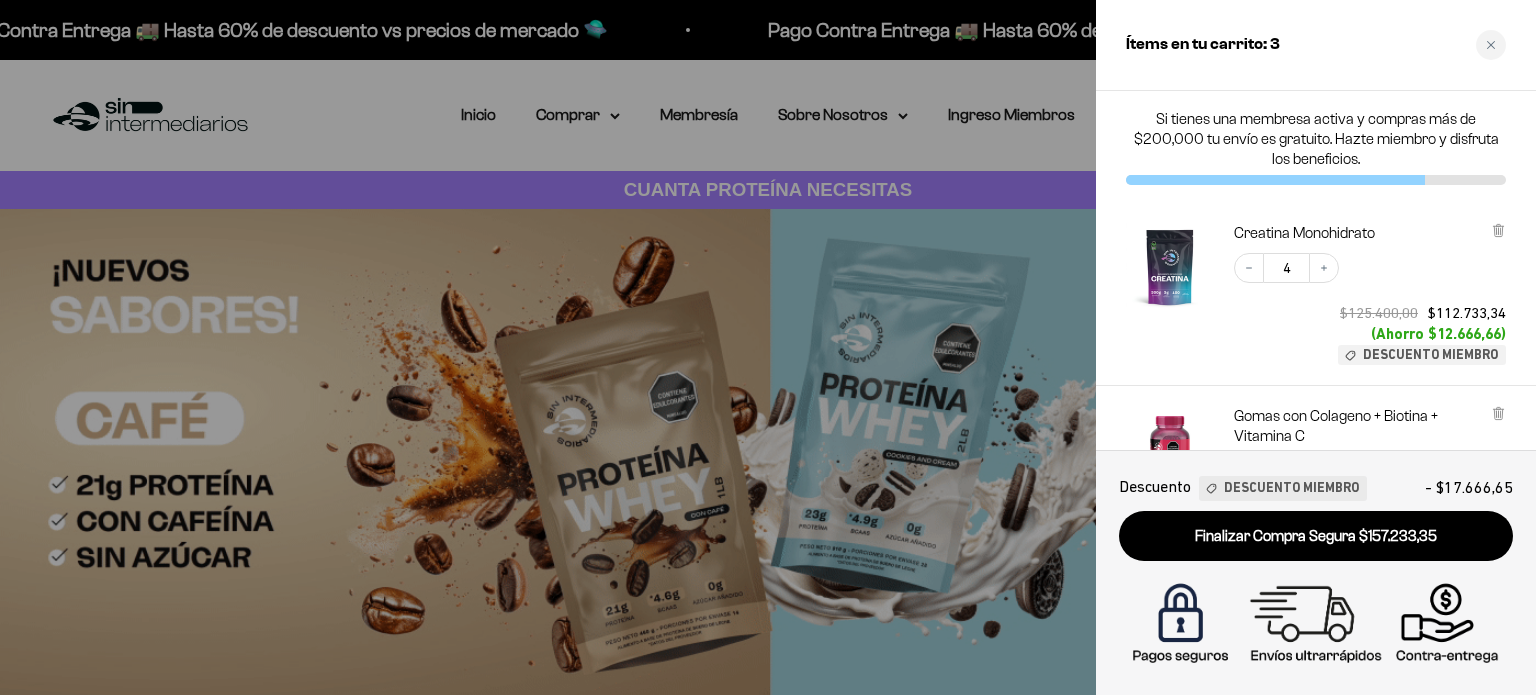 type on "2" 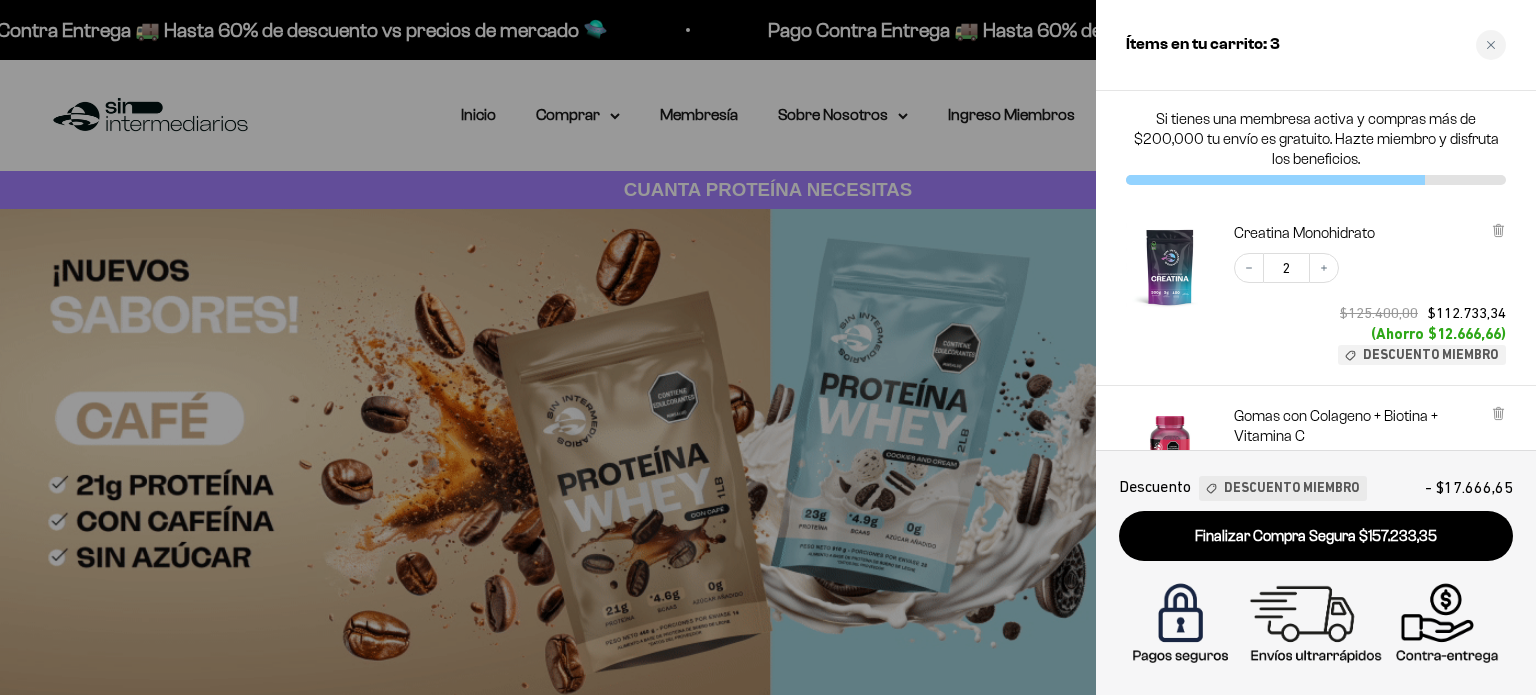click on "Decrease quantity 2 Increase quantity $125.400,00 $112.733,34 (Ahorro $12.666,66) Descuento Miembro" at bounding box center [1360, 299] 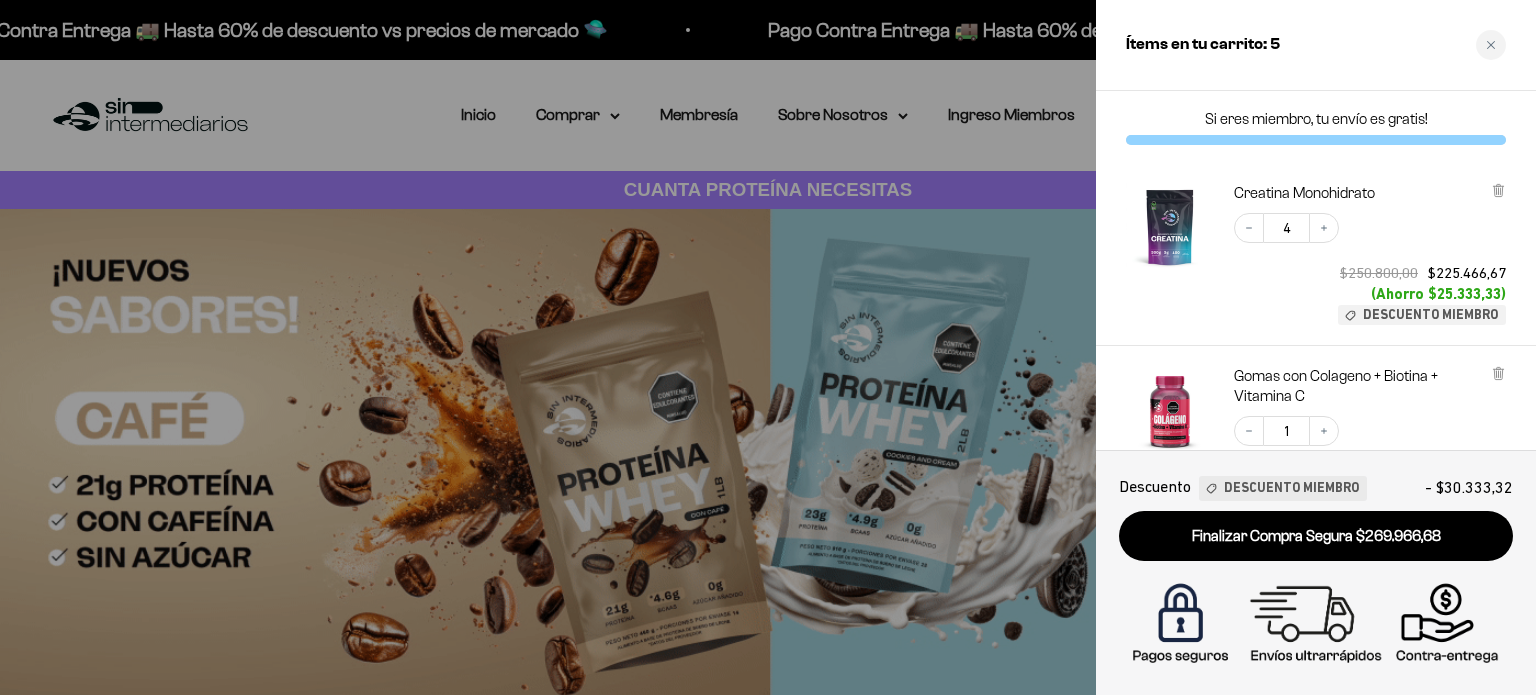 click on "Decrease quantity 4 Increase quantity $250.800,00 $225.466,67 (Ahorro $25.333,33) Descuento Miembro" at bounding box center (1360, 259) 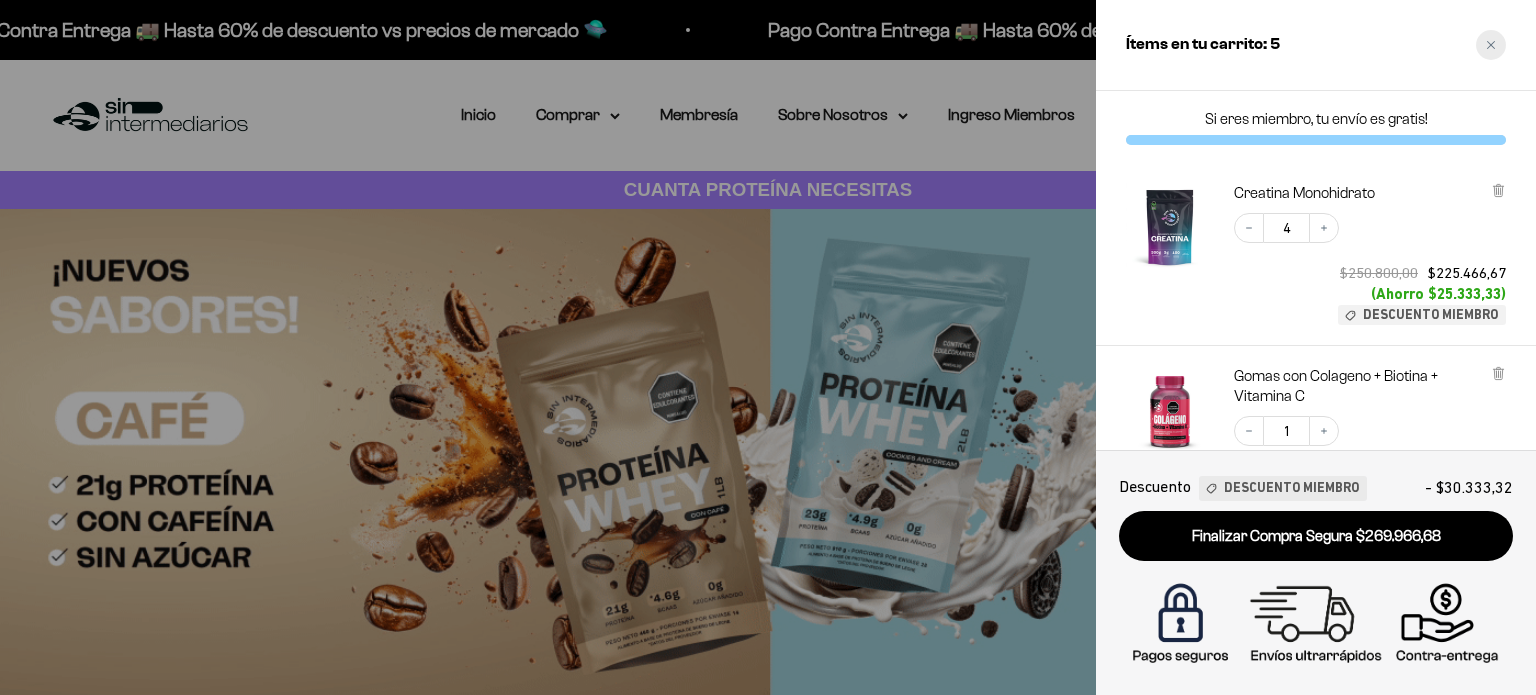 click at bounding box center [1491, 45] 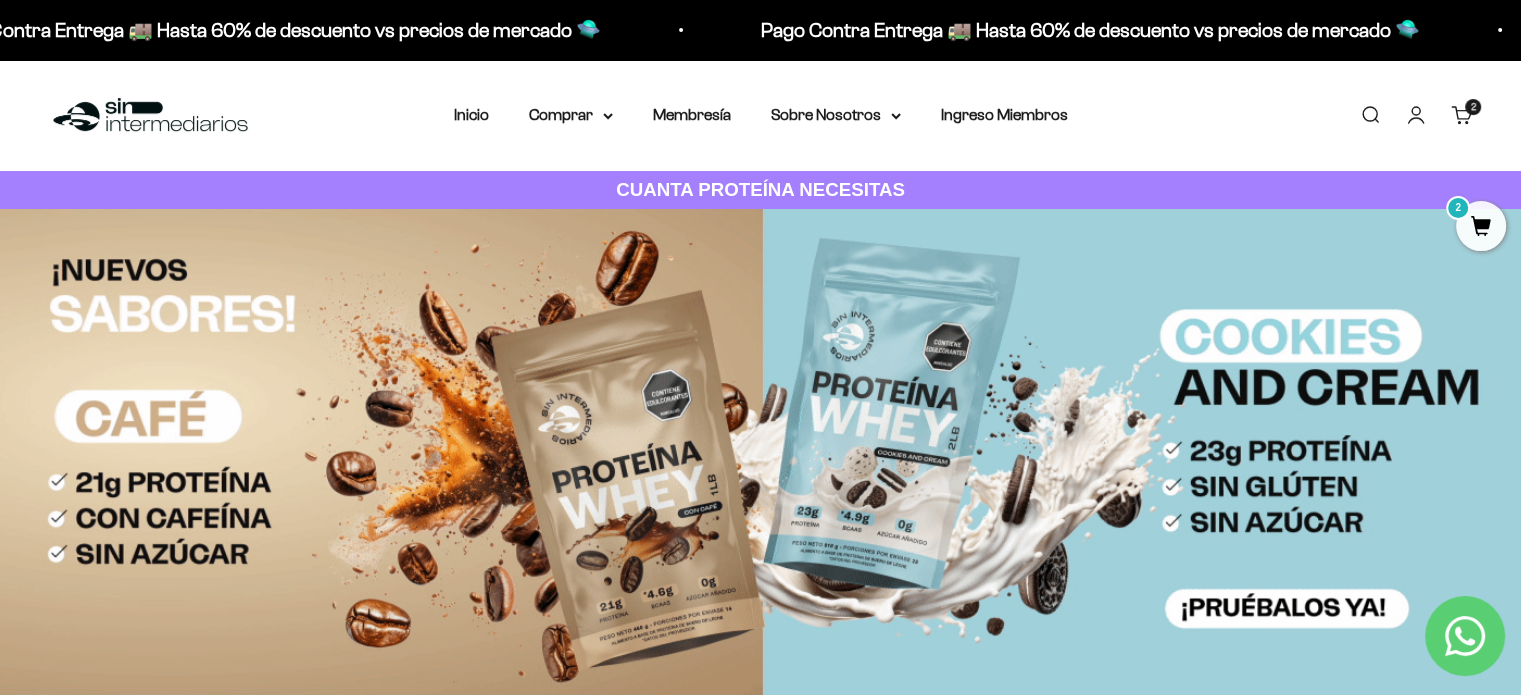 click on "Cuenta" at bounding box center [1416, 115] 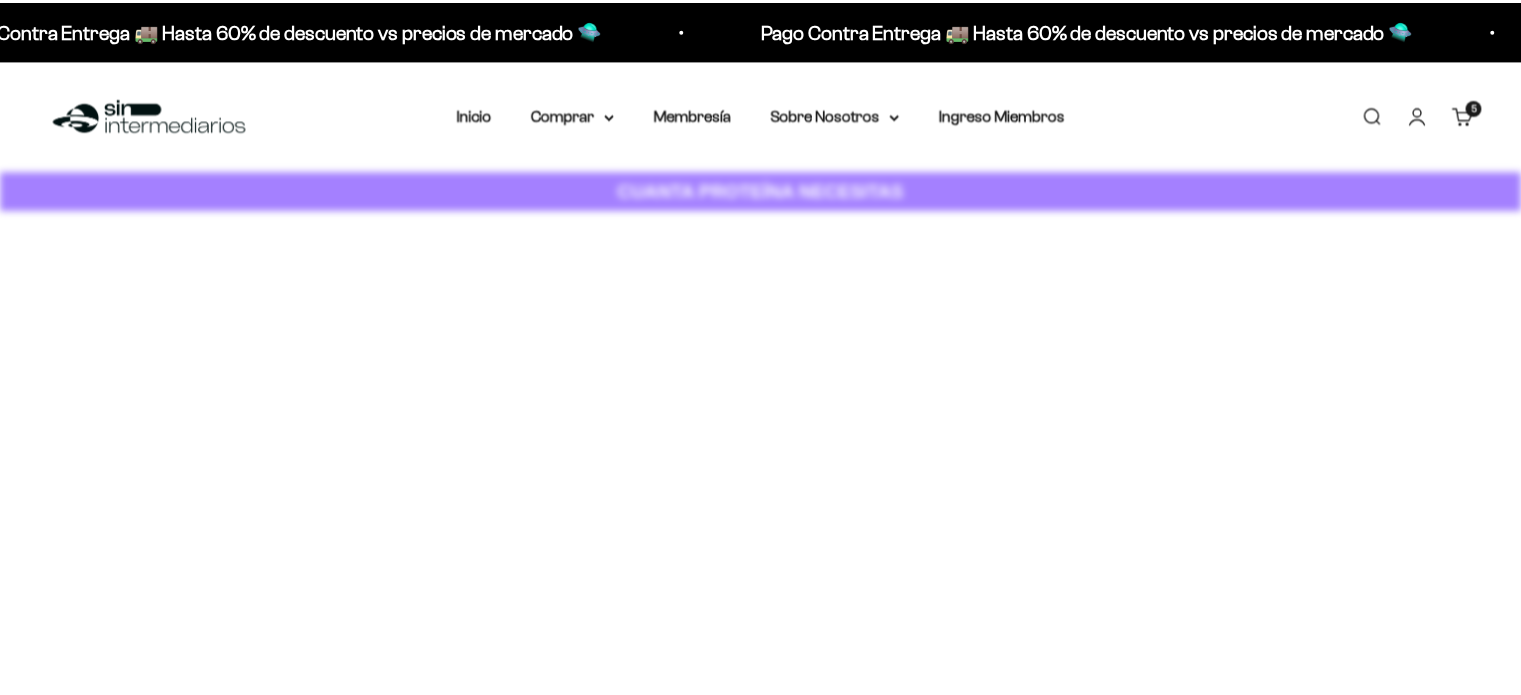 scroll, scrollTop: 0, scrollLeft: 0, axis: both 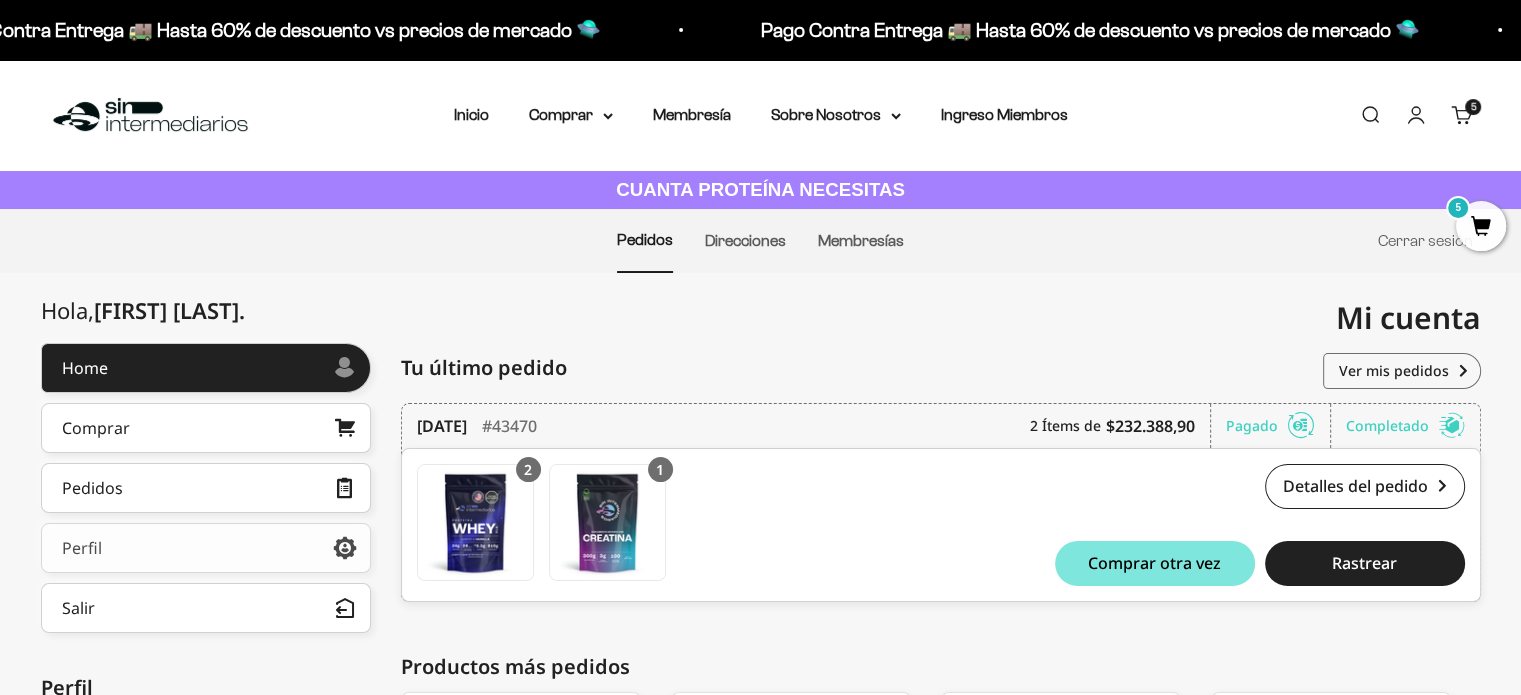 click on "Perfil" at bounding box center (206, 548) 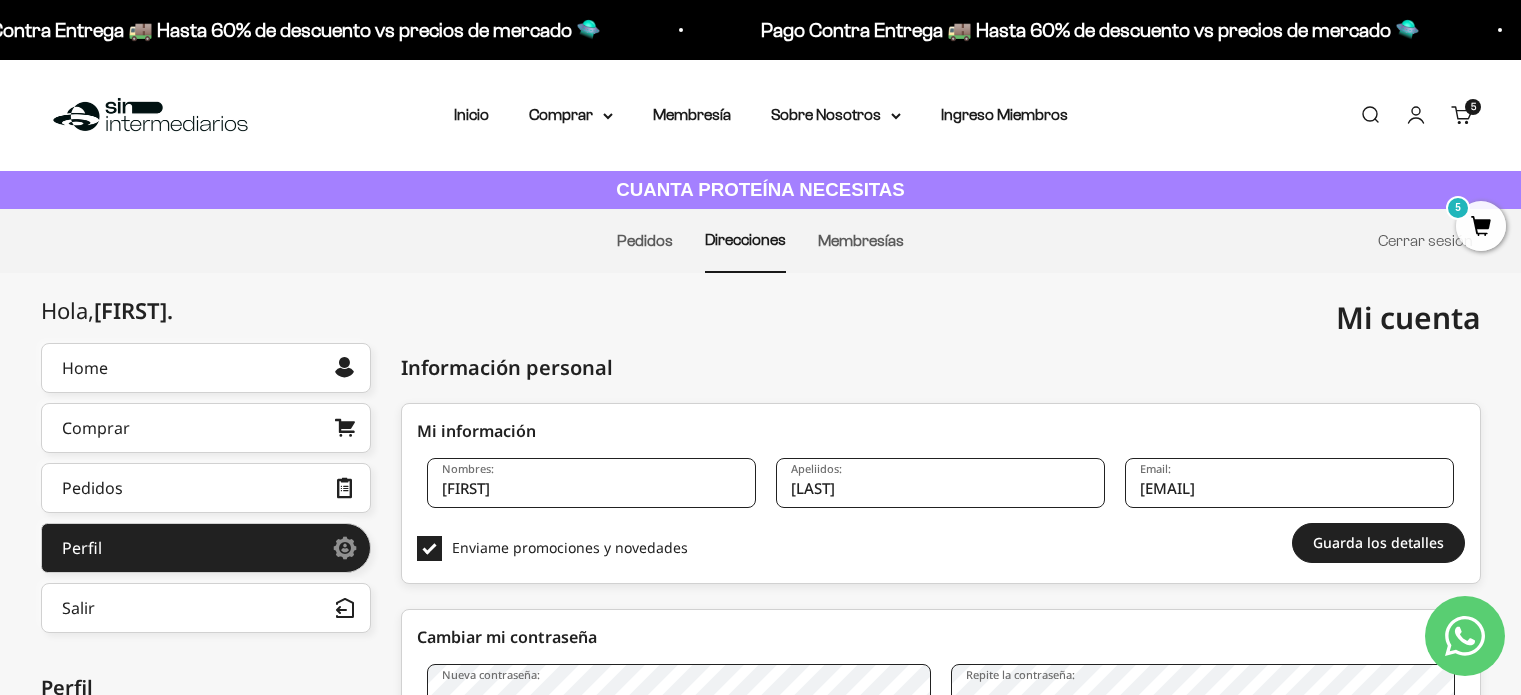 scroll, scrollTop: 0, scrollLeft: 0, axis: both 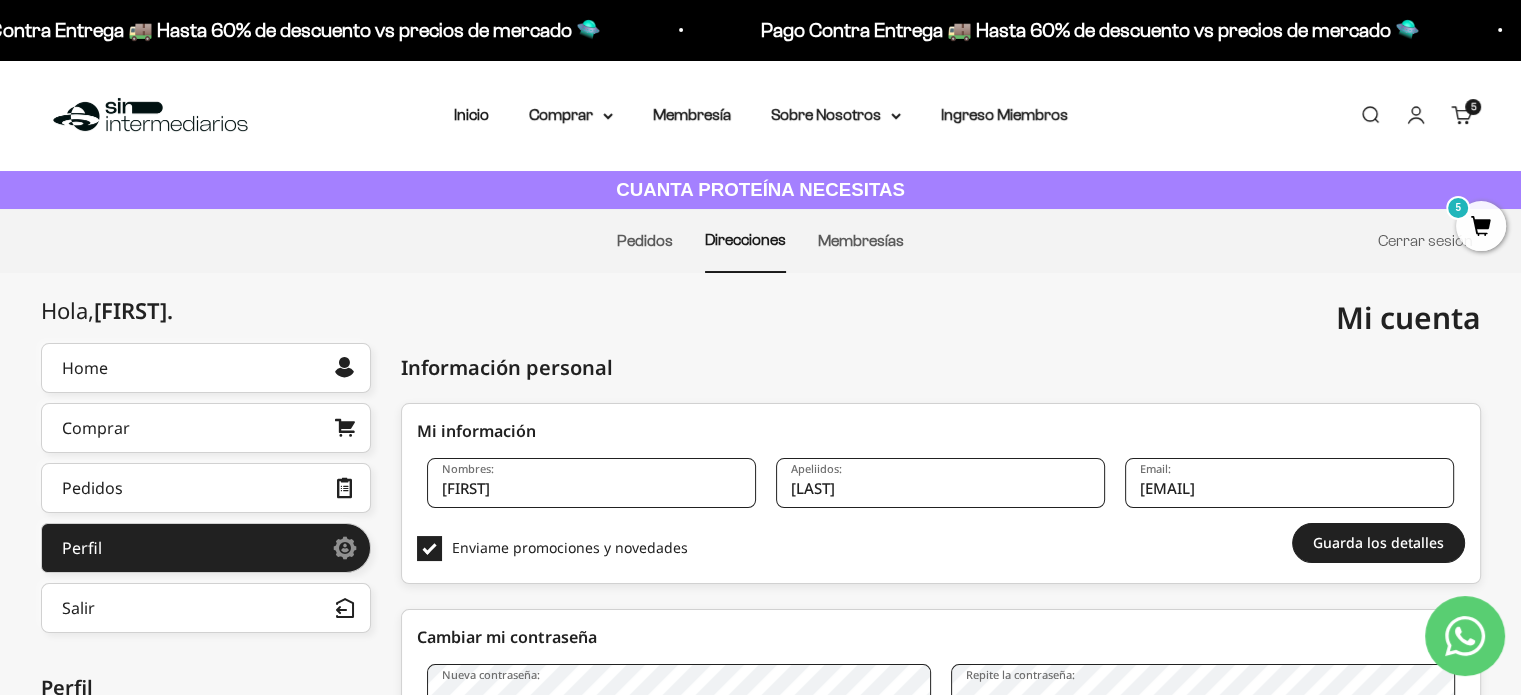 click on "5" at bounding box center (1481, 226) 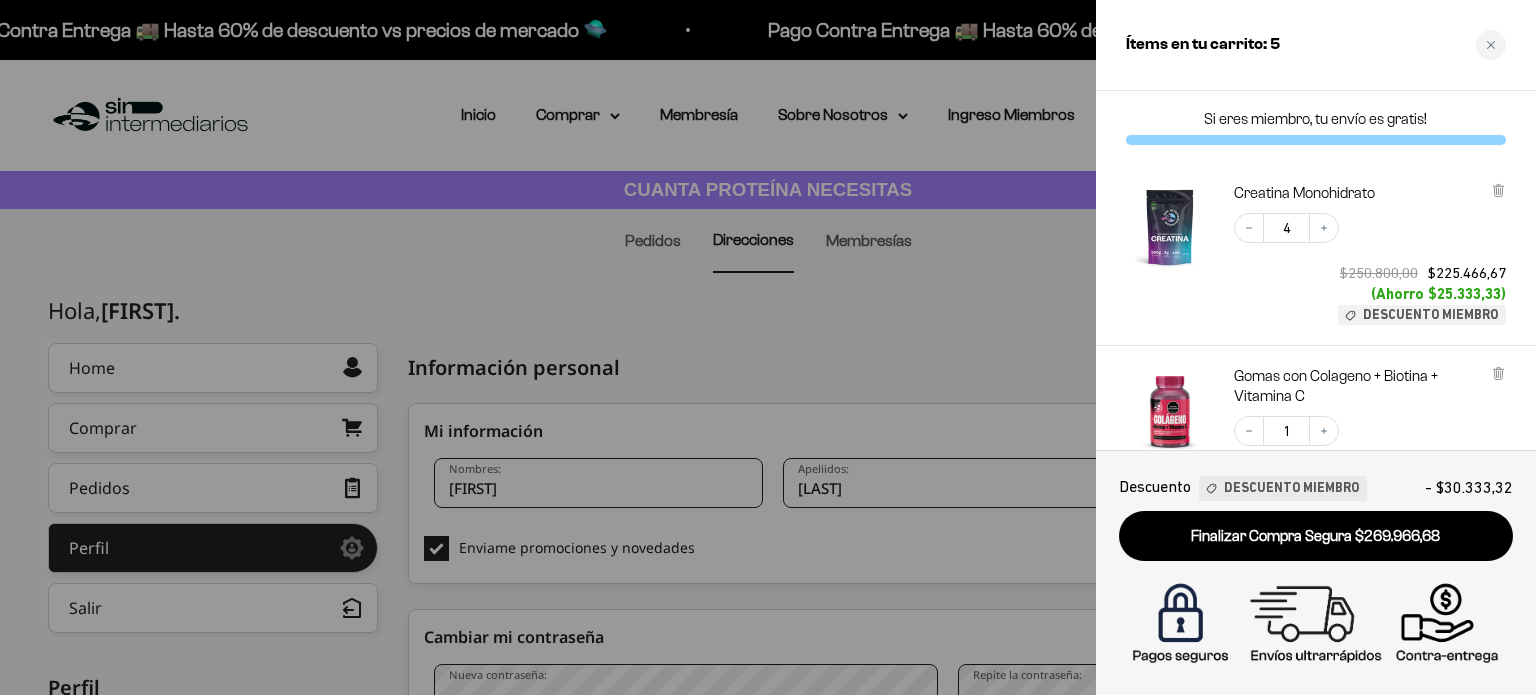click at bounding box center [768, 347] 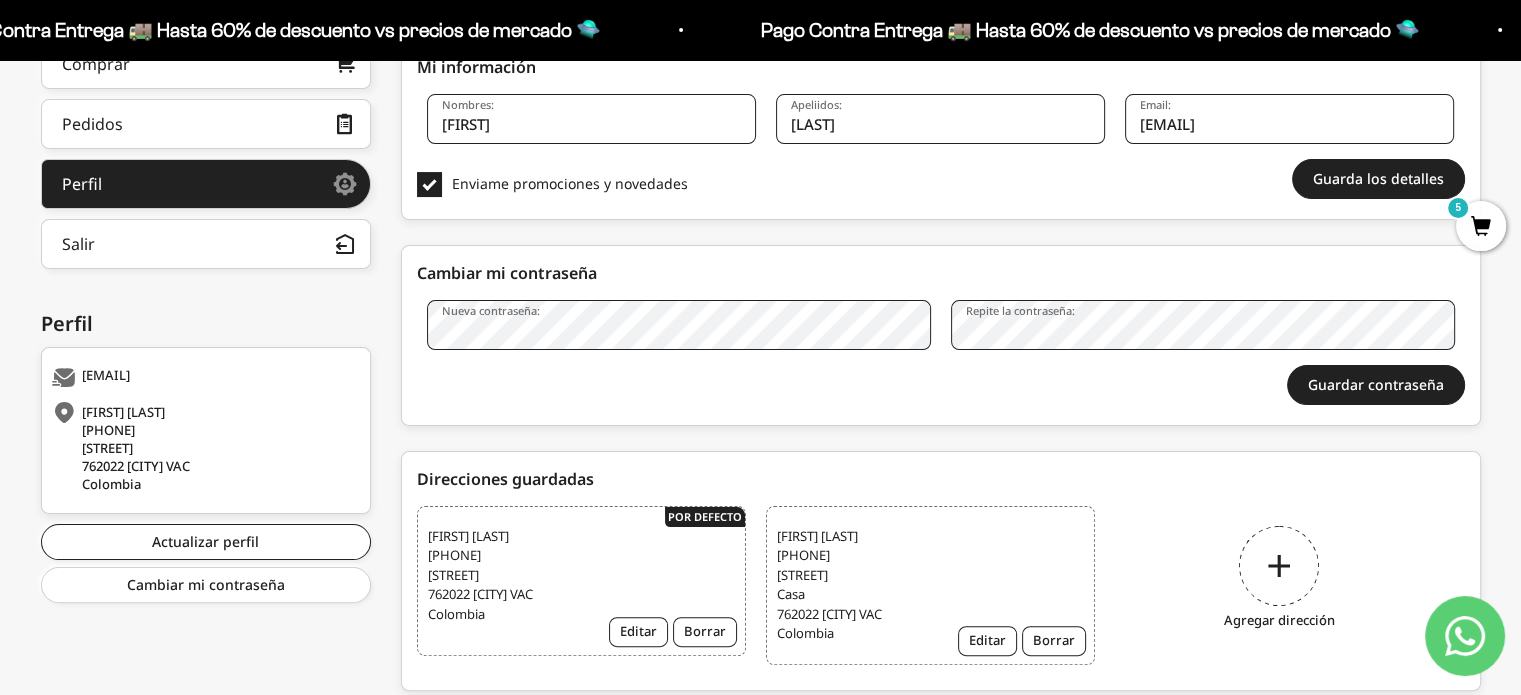 scroll, scrollTop: 369, scrollLeft: 0, axis: vertical 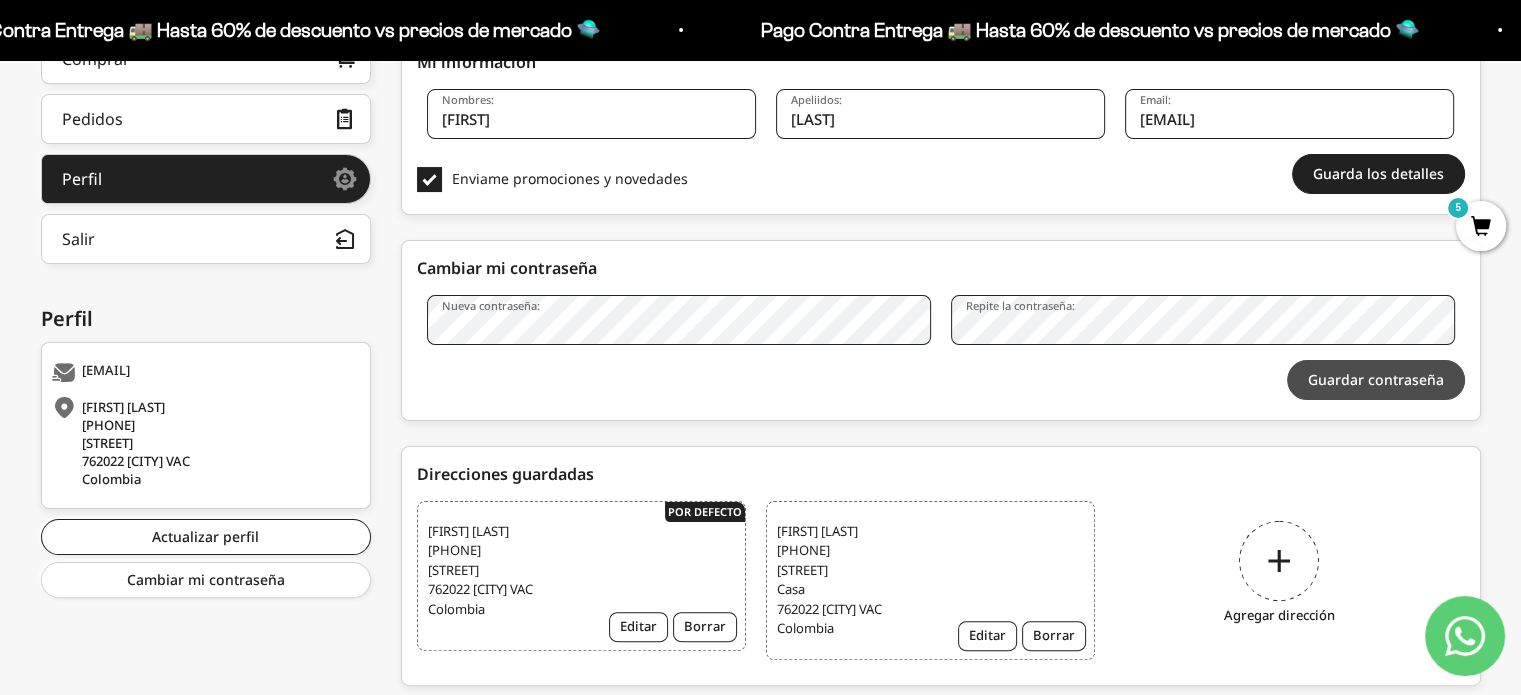 click on "Guardar contraseña" at bounding box center [1376, 380] 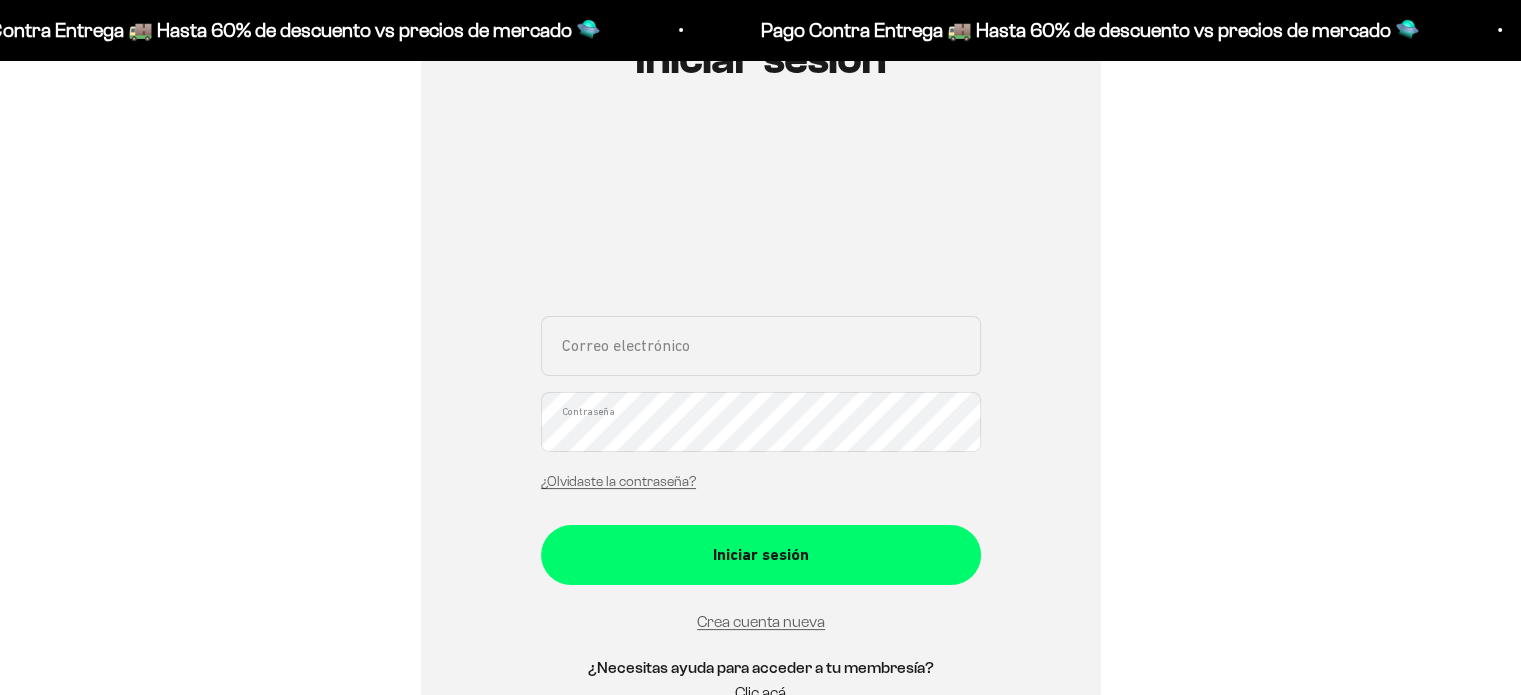 scroll, scrollTop: 364, scrollLeft: 0, axis: vertical 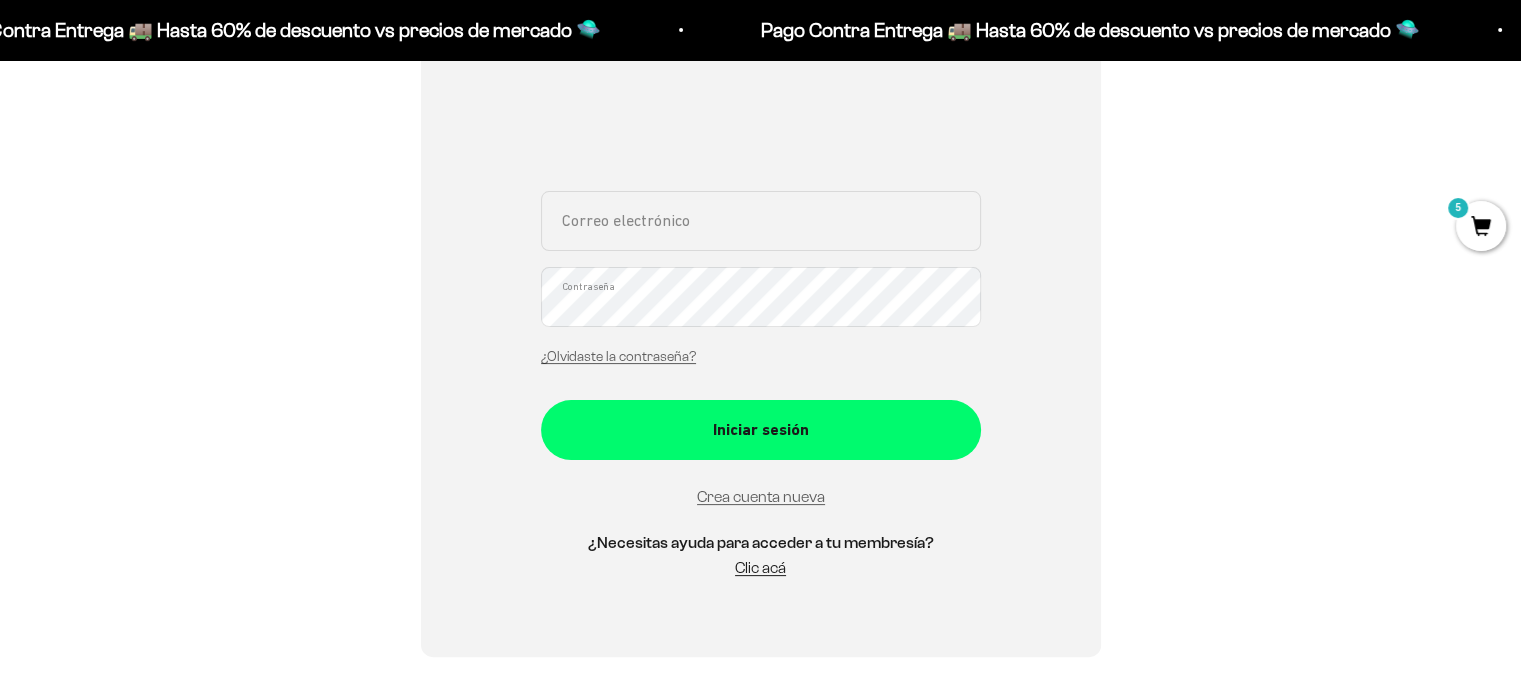 click on "Correo electrónico" at bounding box center [761, 221] 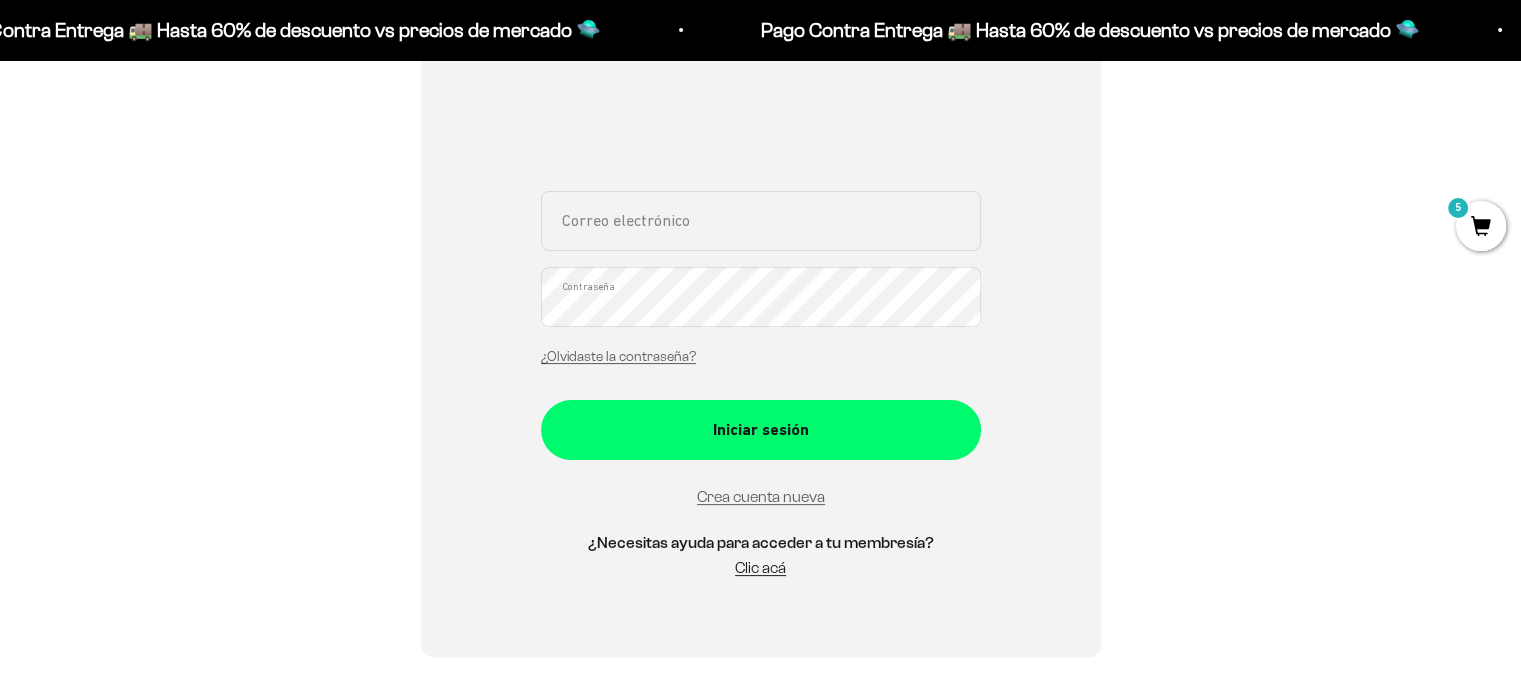 type on "[EMAIL]" 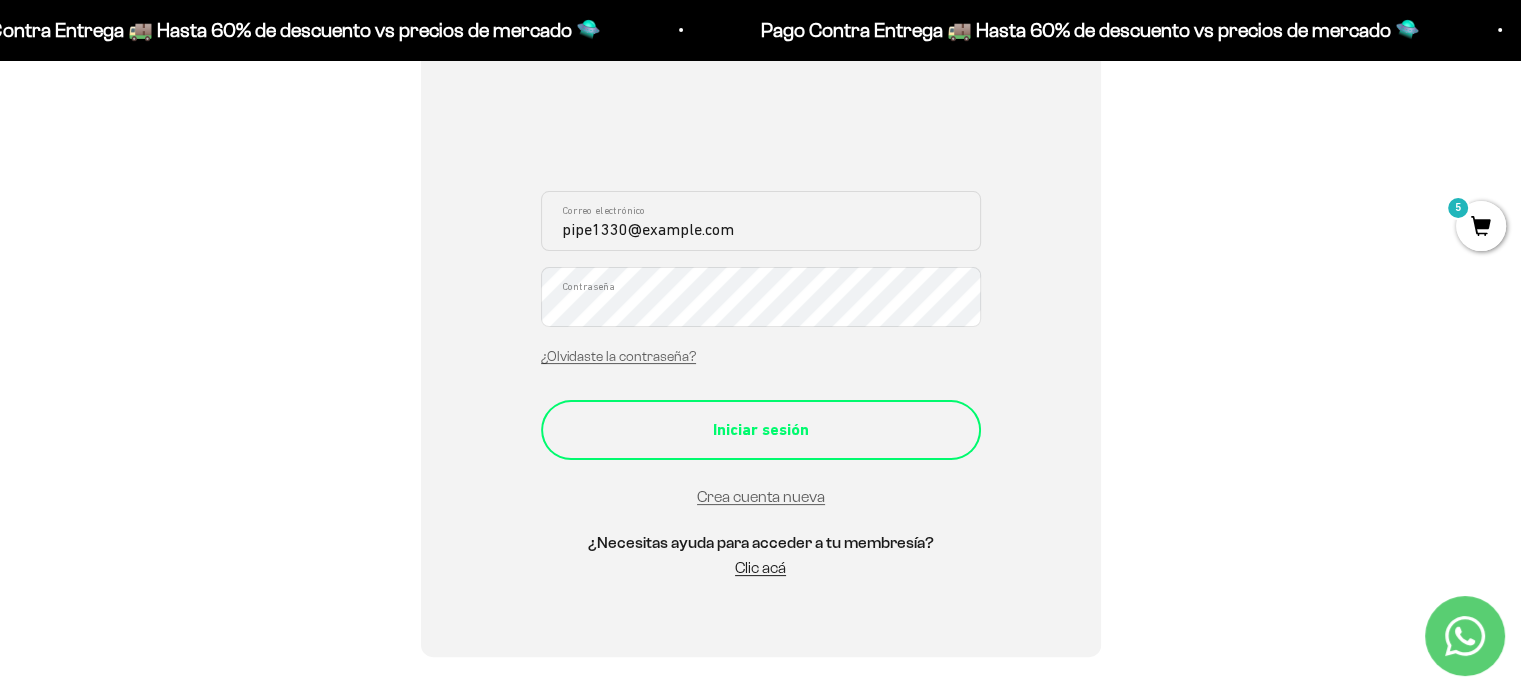 click on "Iniciar sesión" at bounding box center (761, 430) 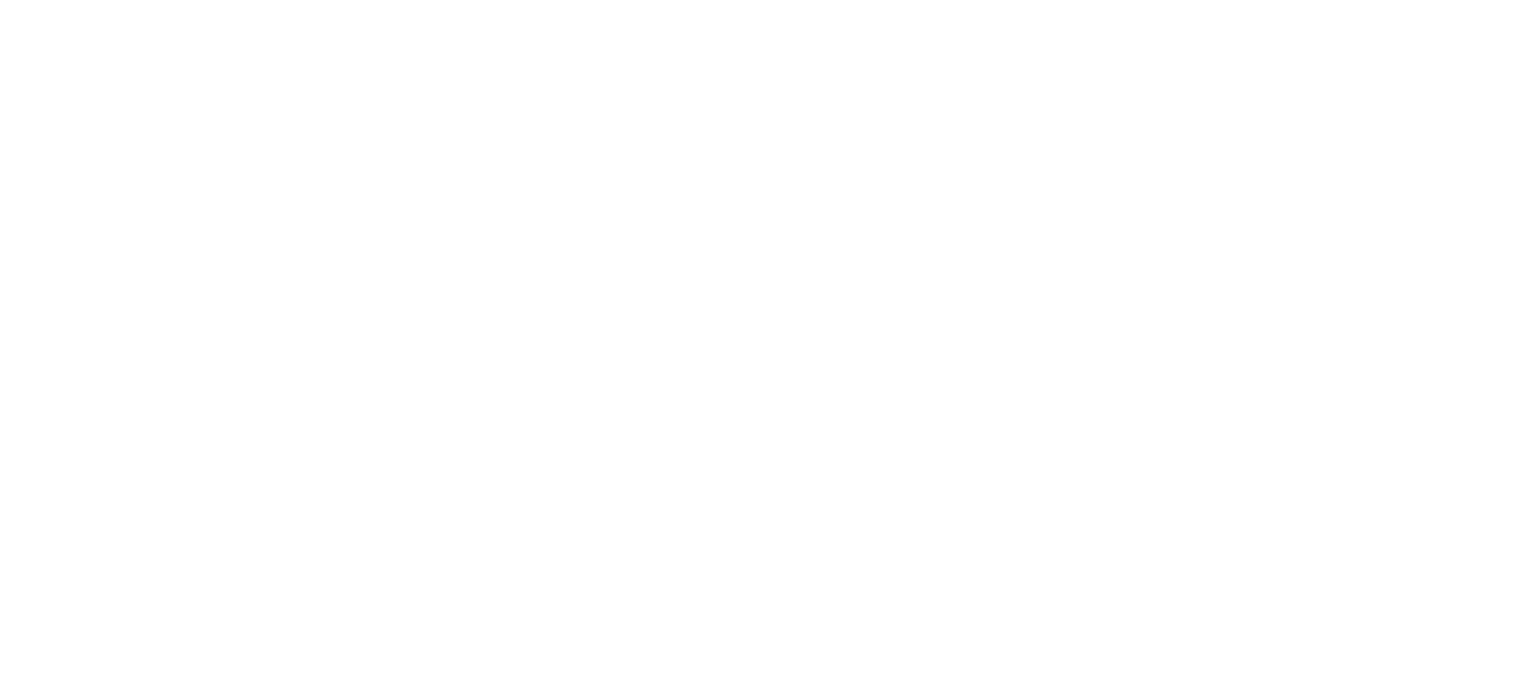 scroll, scrollTop: 0, scrollLeft: 0, axis: both 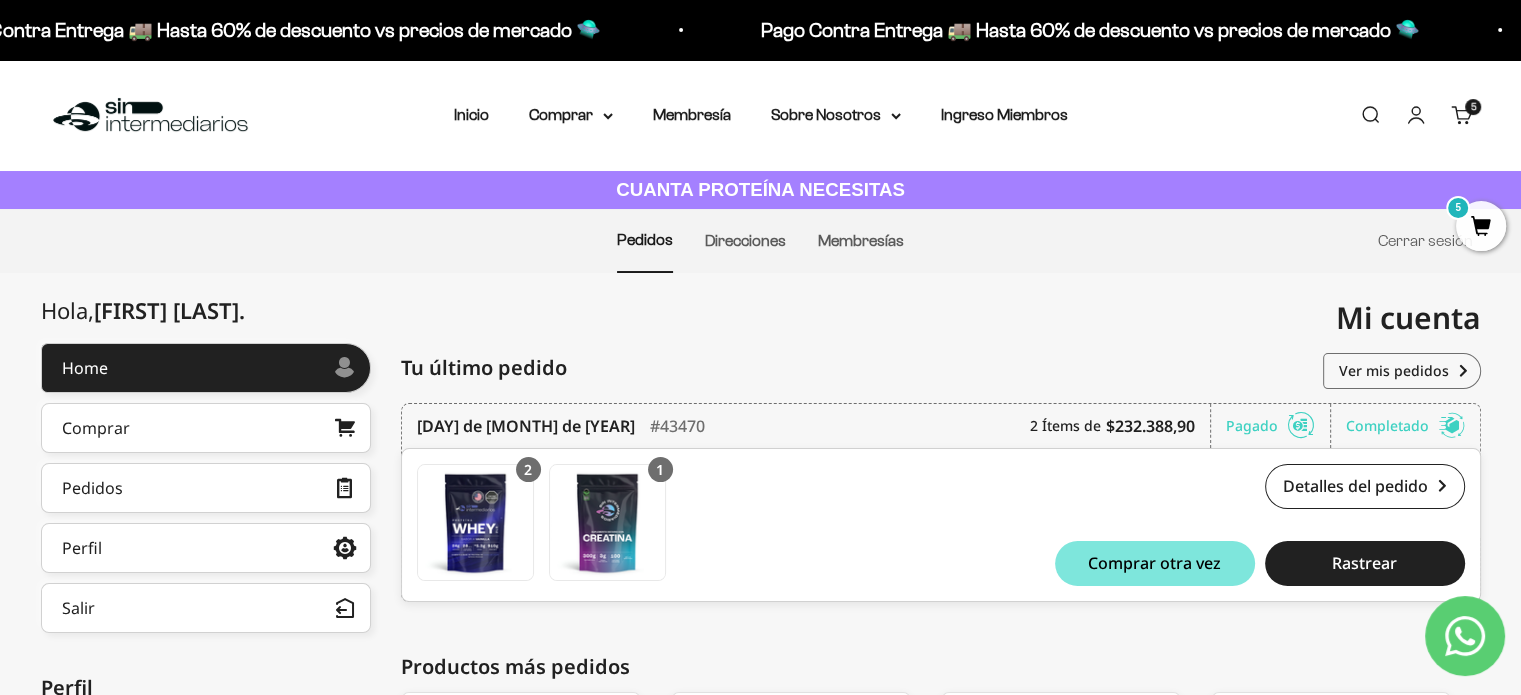 click on "Carrito
5 artículos
5" at bounding box center (1462, 115) 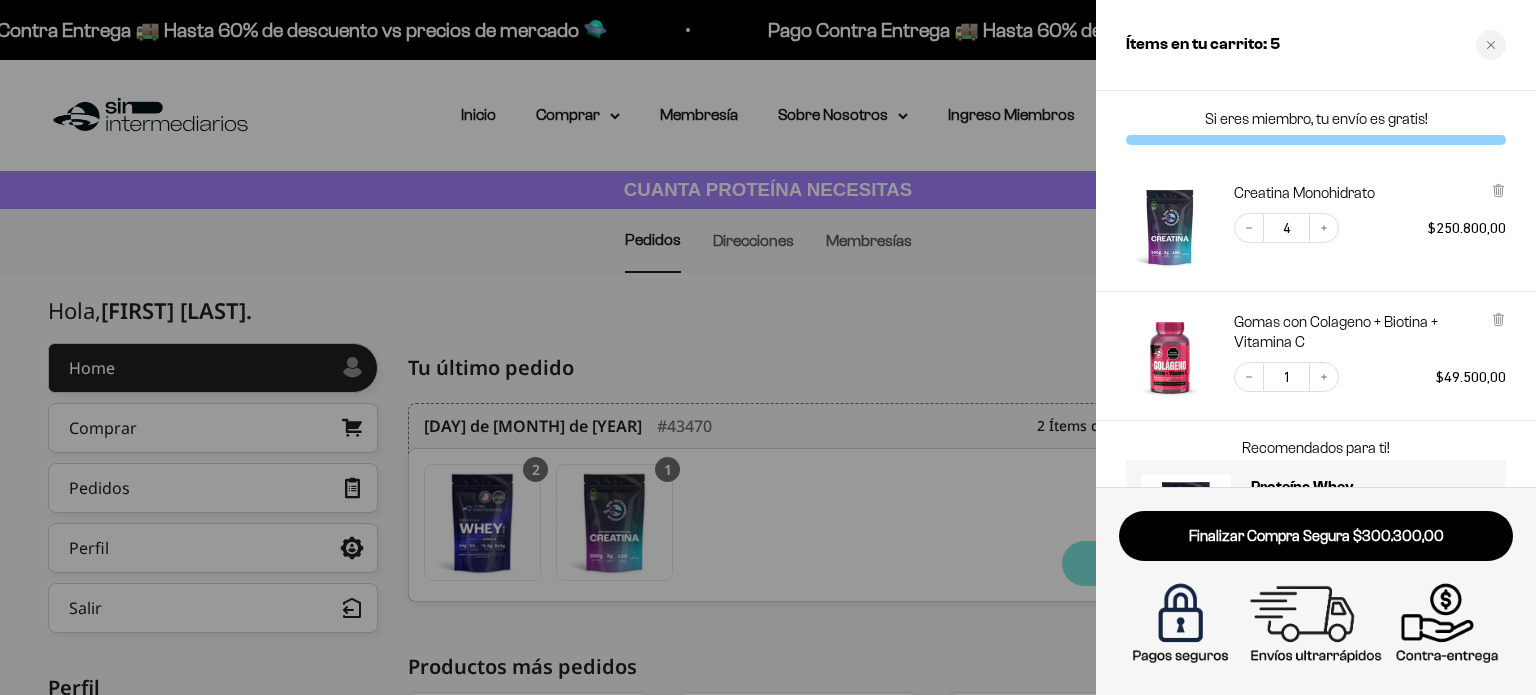 click at bounding box center [768, 347] 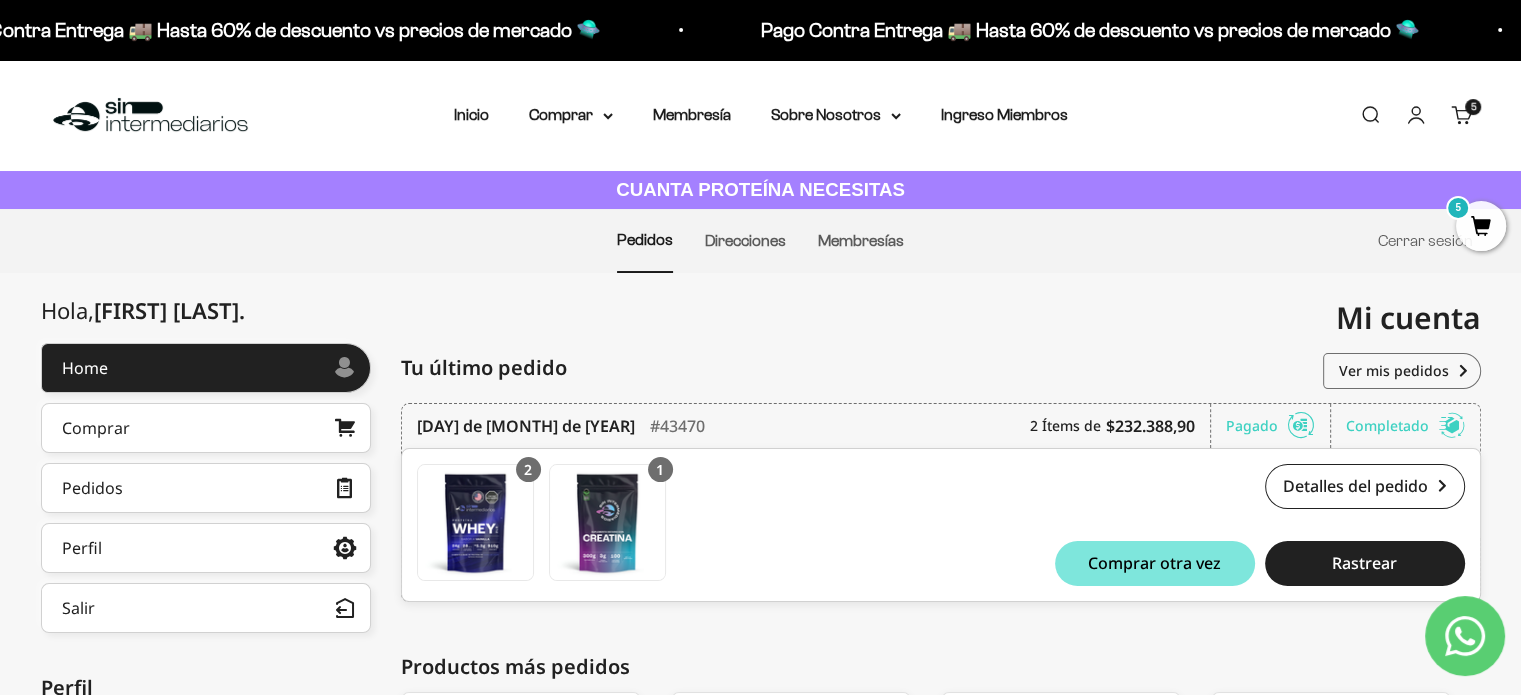 click on "5" at bounding box center (1481, 226) 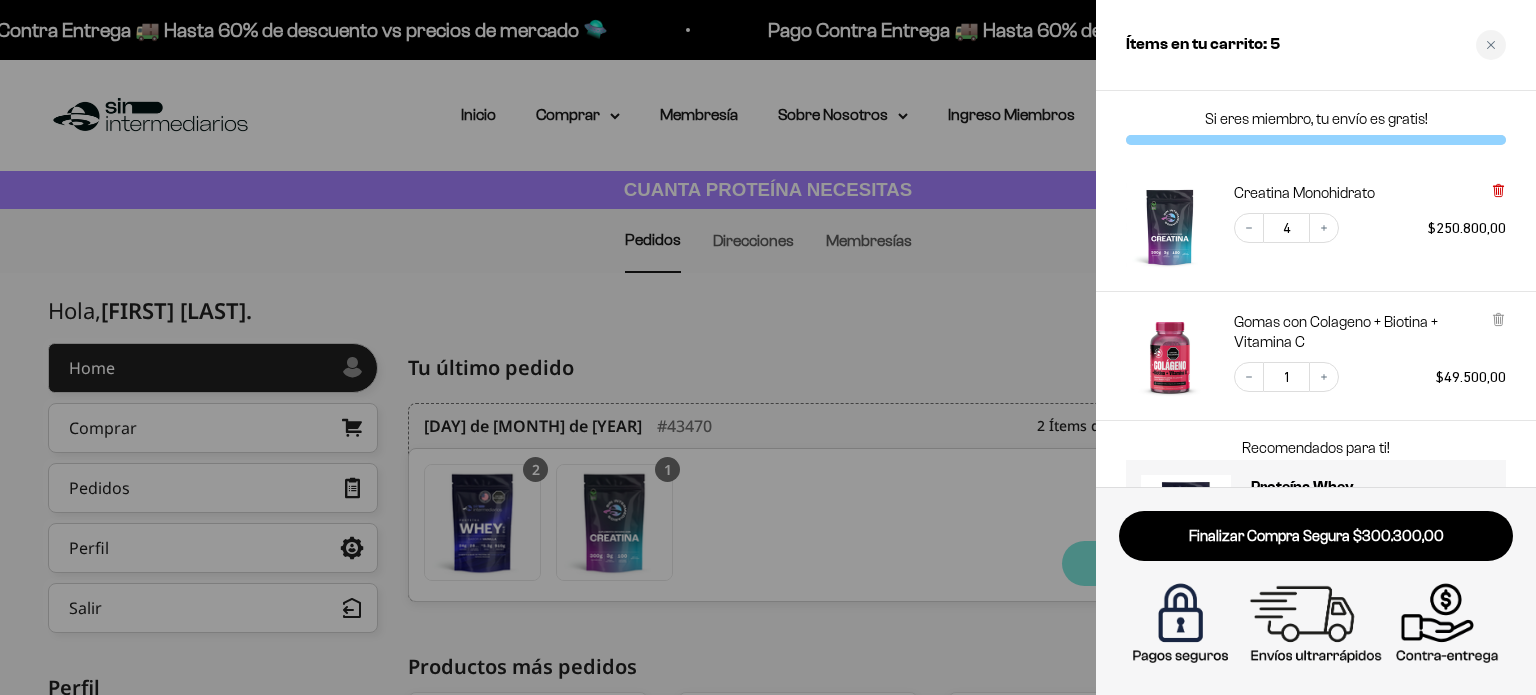 click 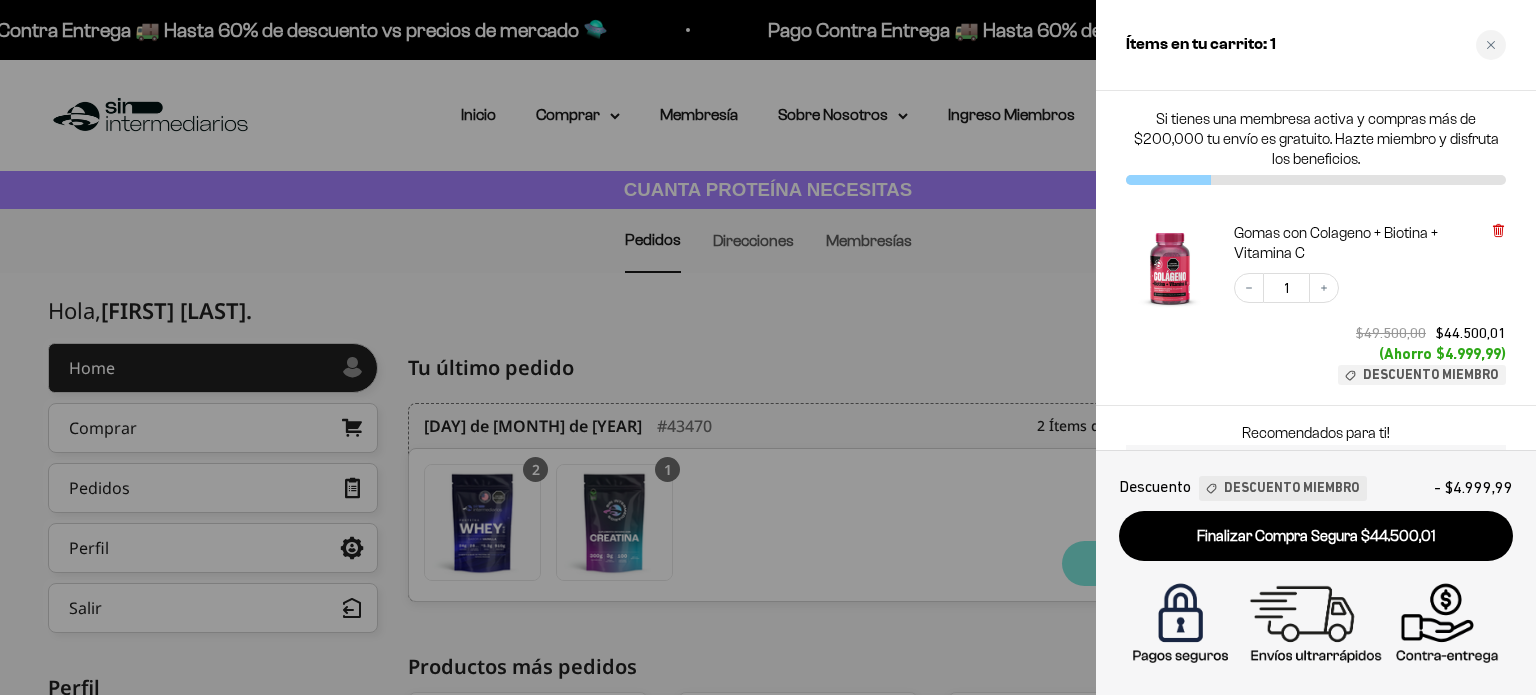 click 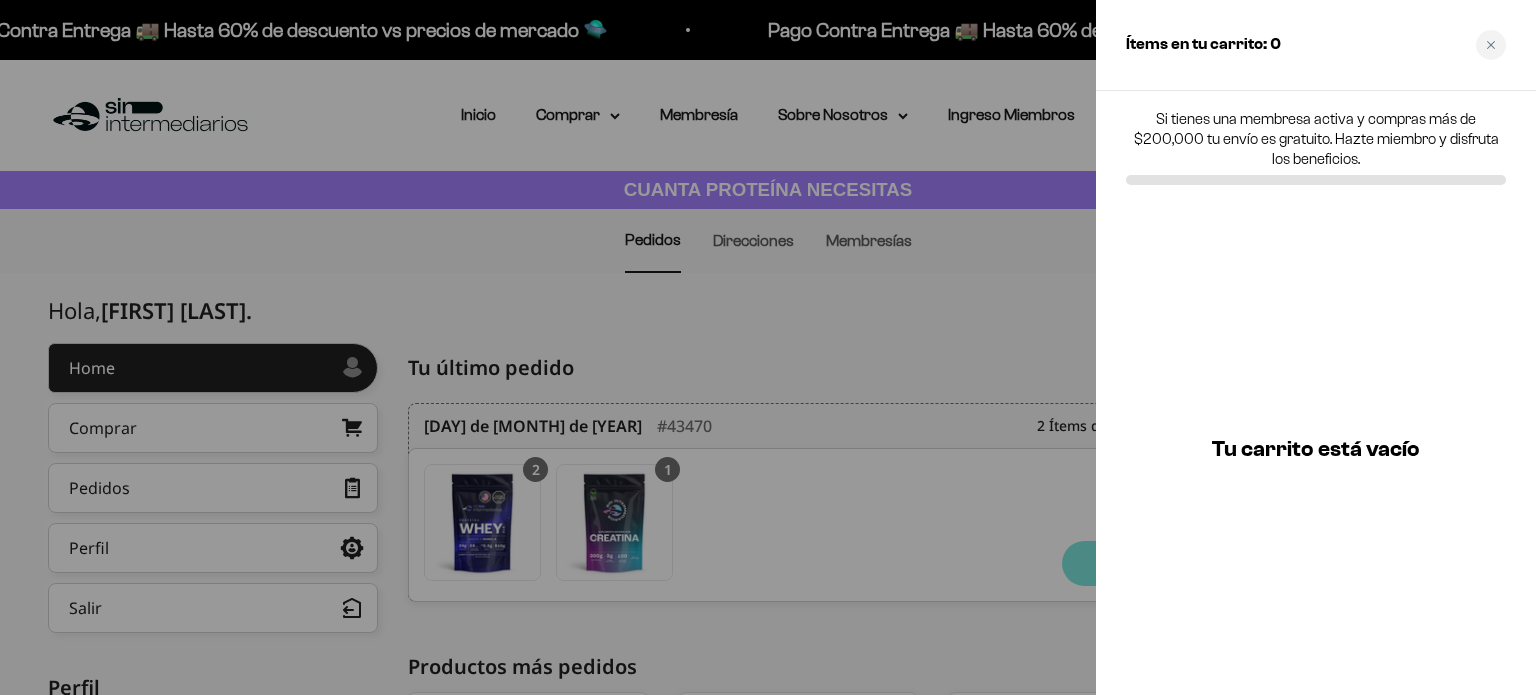 click at bounding box center (768, 347) 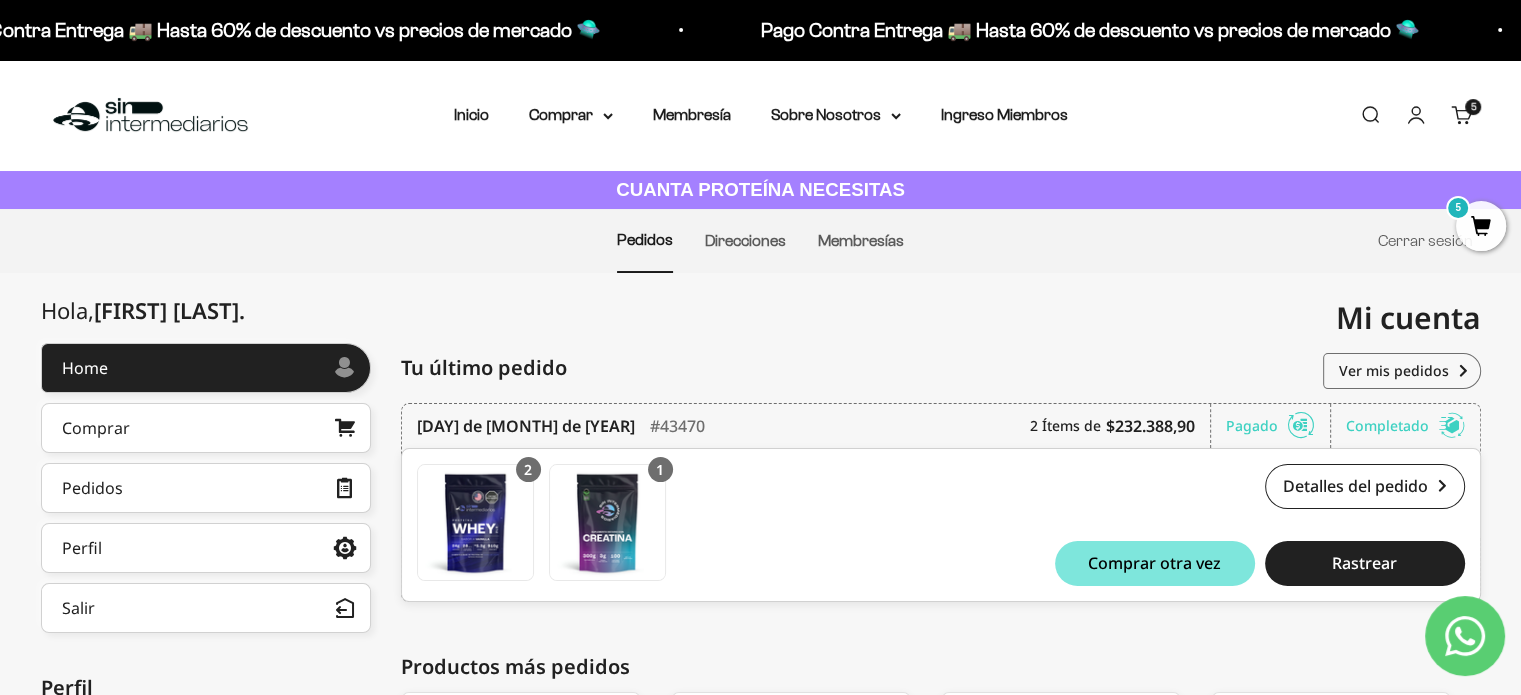 click on "5" at bounding box center (1481, 226) 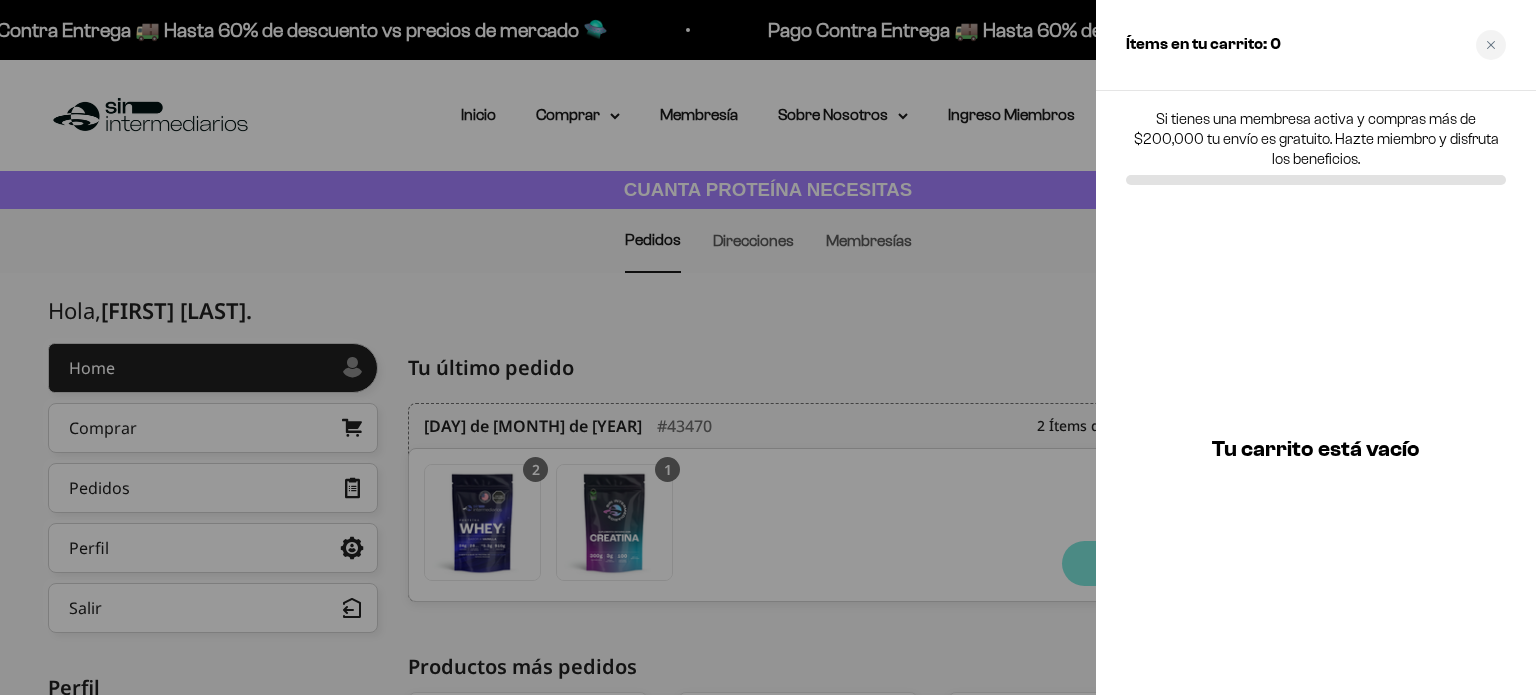 click on "Tu carrito está vacío" at bounding box center [1316, 449] 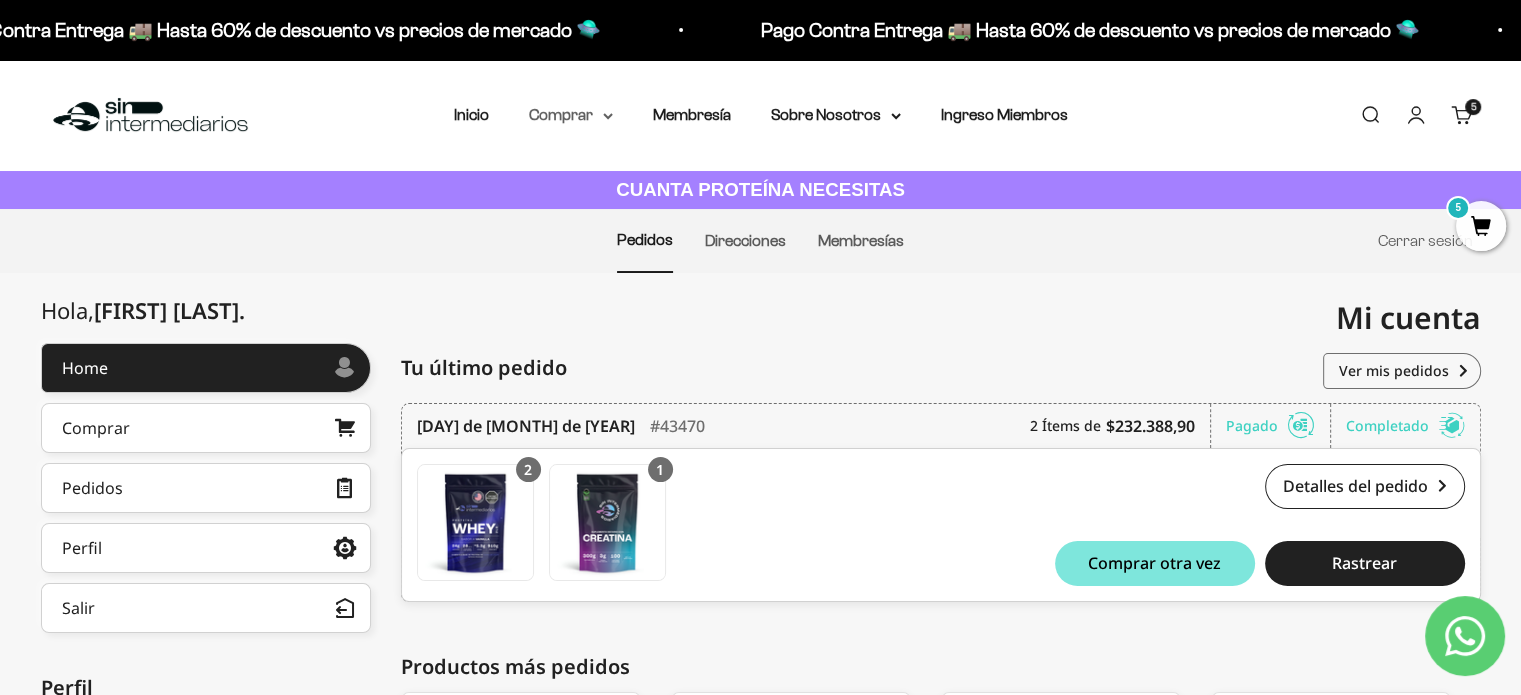 click on "Comprar" at bounding box center (571, 115) 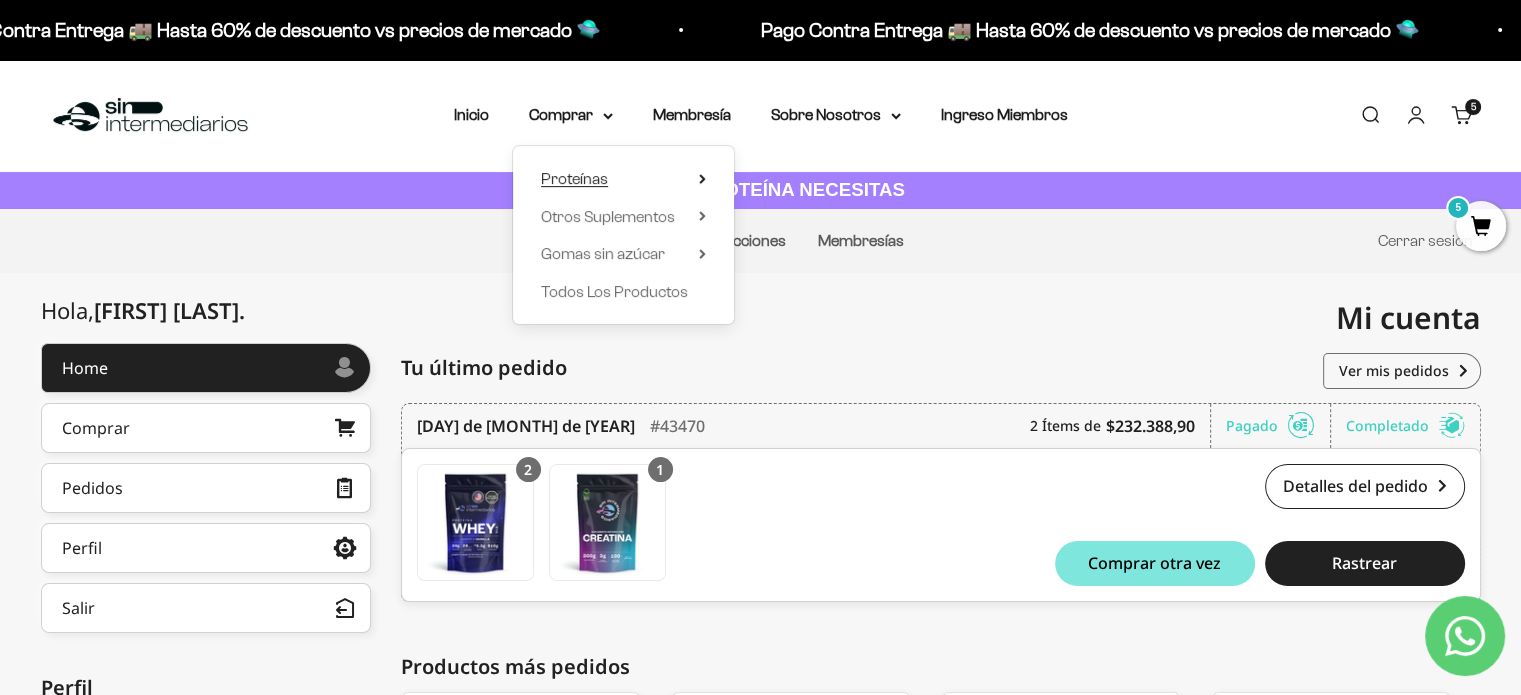click on "Proteínas" at bounding box center (574, 178) 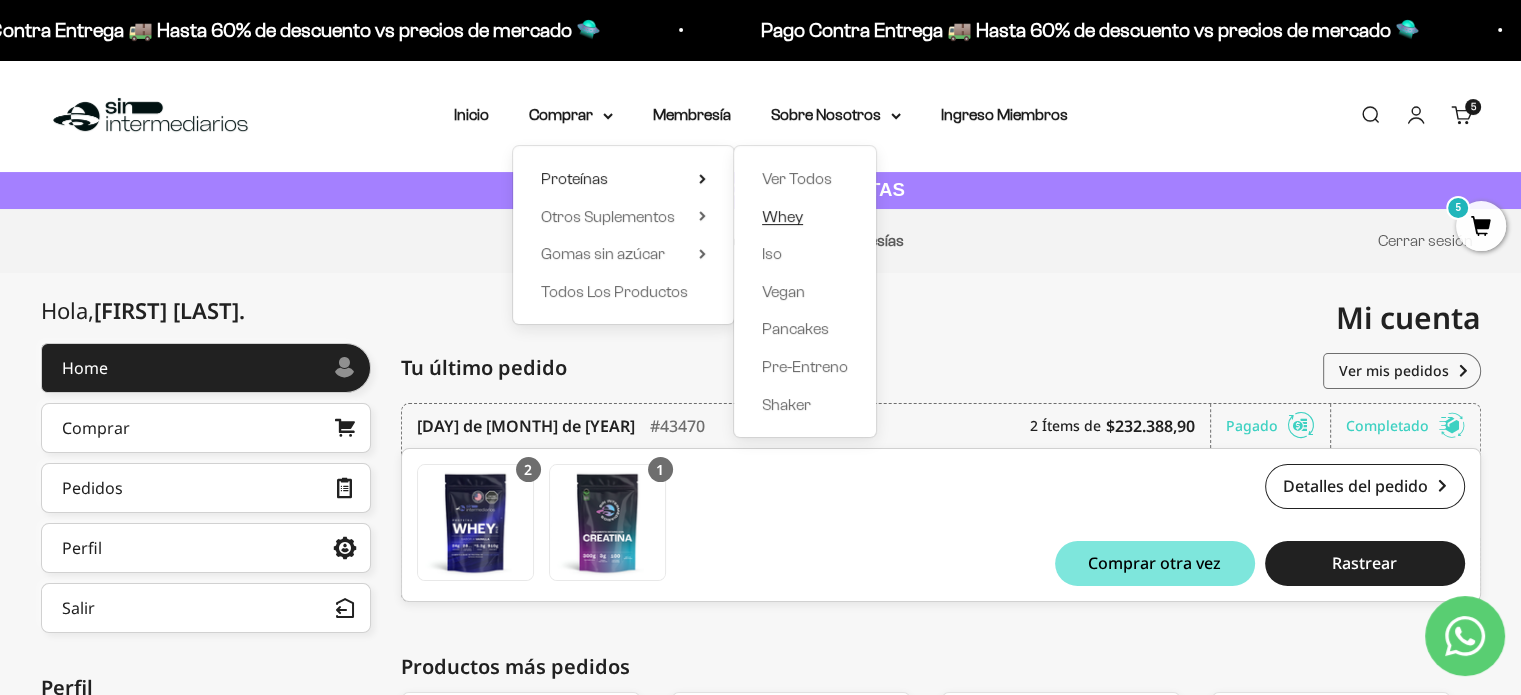click on "Whey" at bounding box center (782, 216) 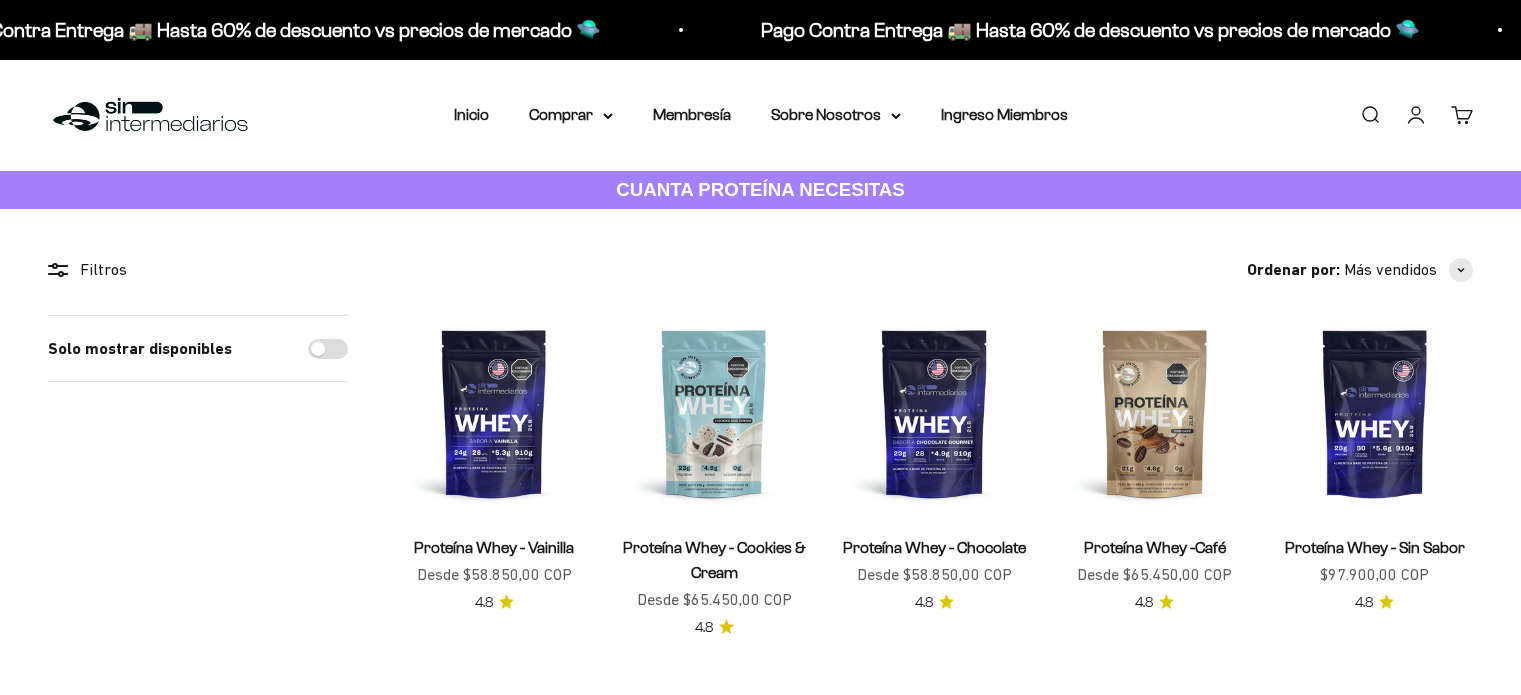 scroll, scrollTop: 0, scrollLeft: 0, axis: both 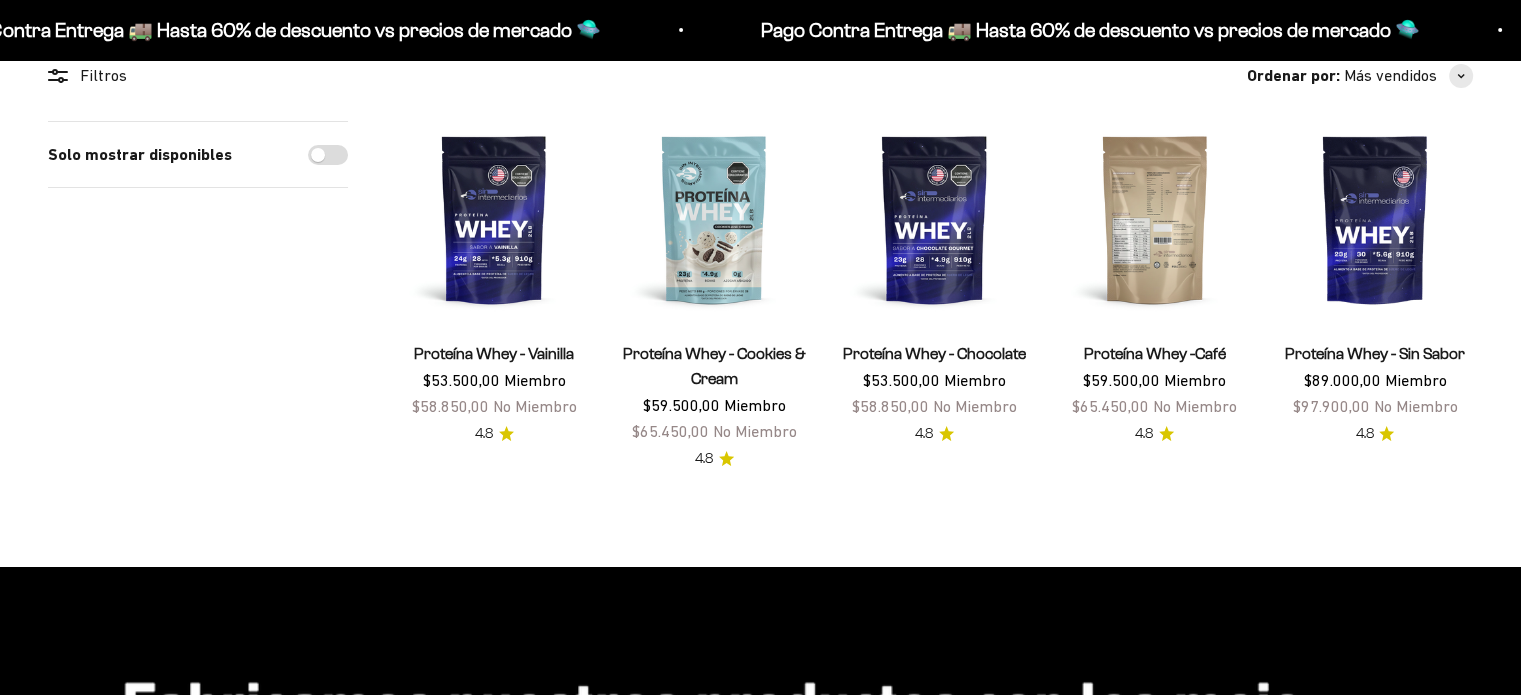 click at bounding box center (1155, 219) 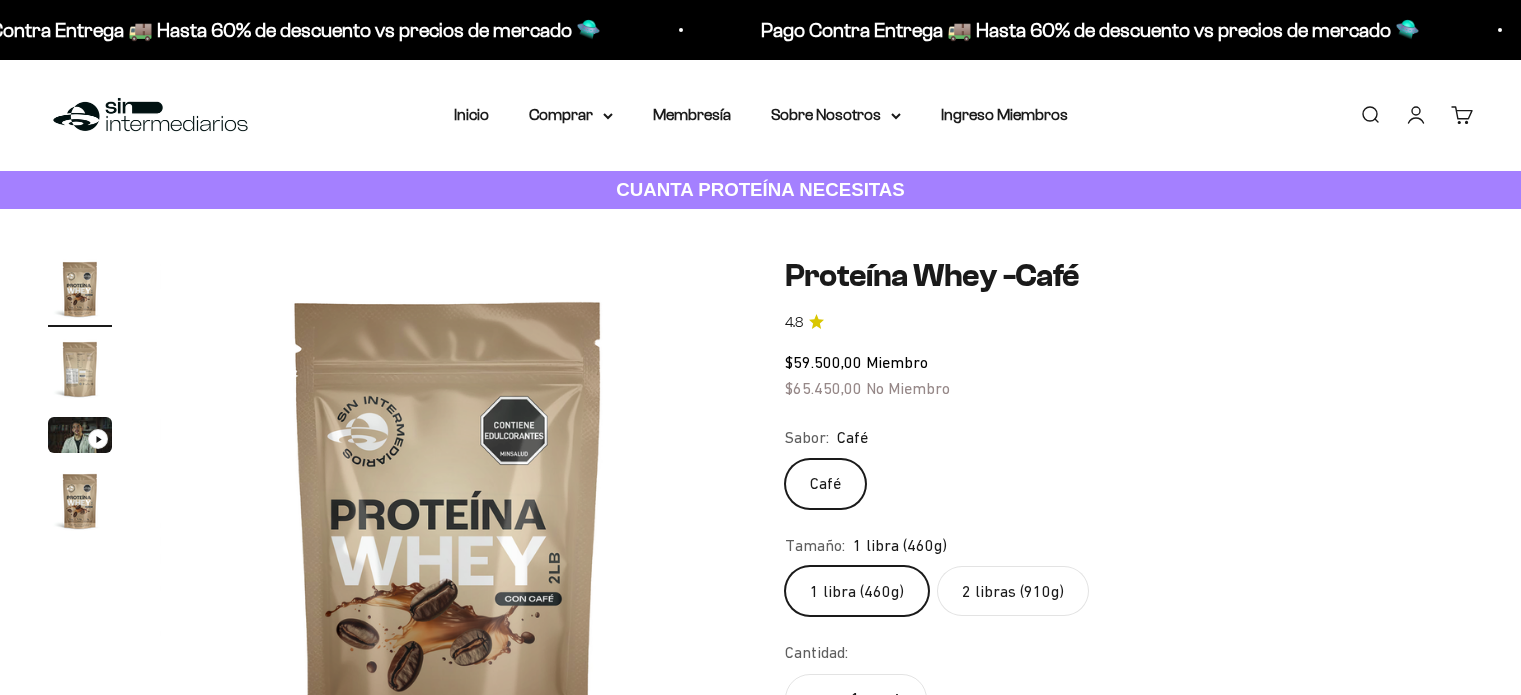 scroll, scrollTop: 0, scrollLeft: 0, axis: both 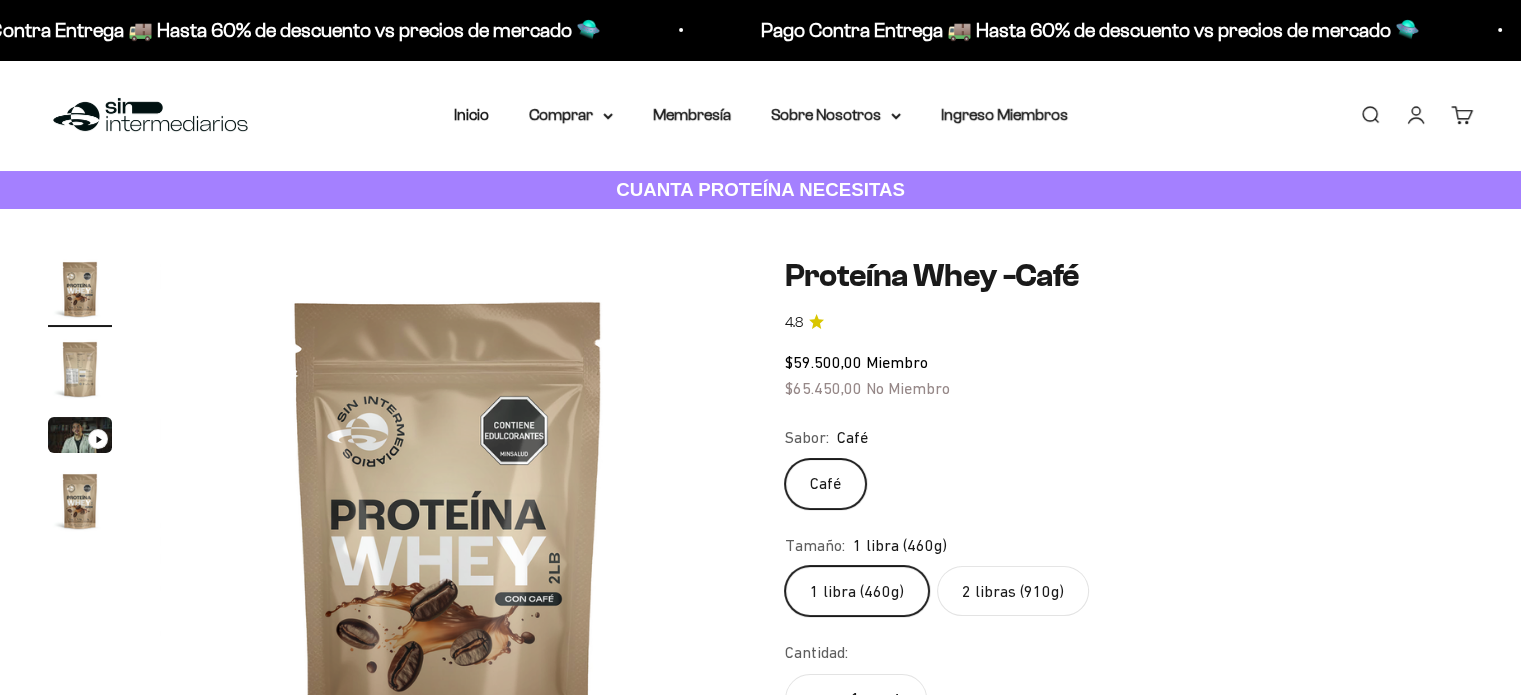 click on "2 libras (910g)" 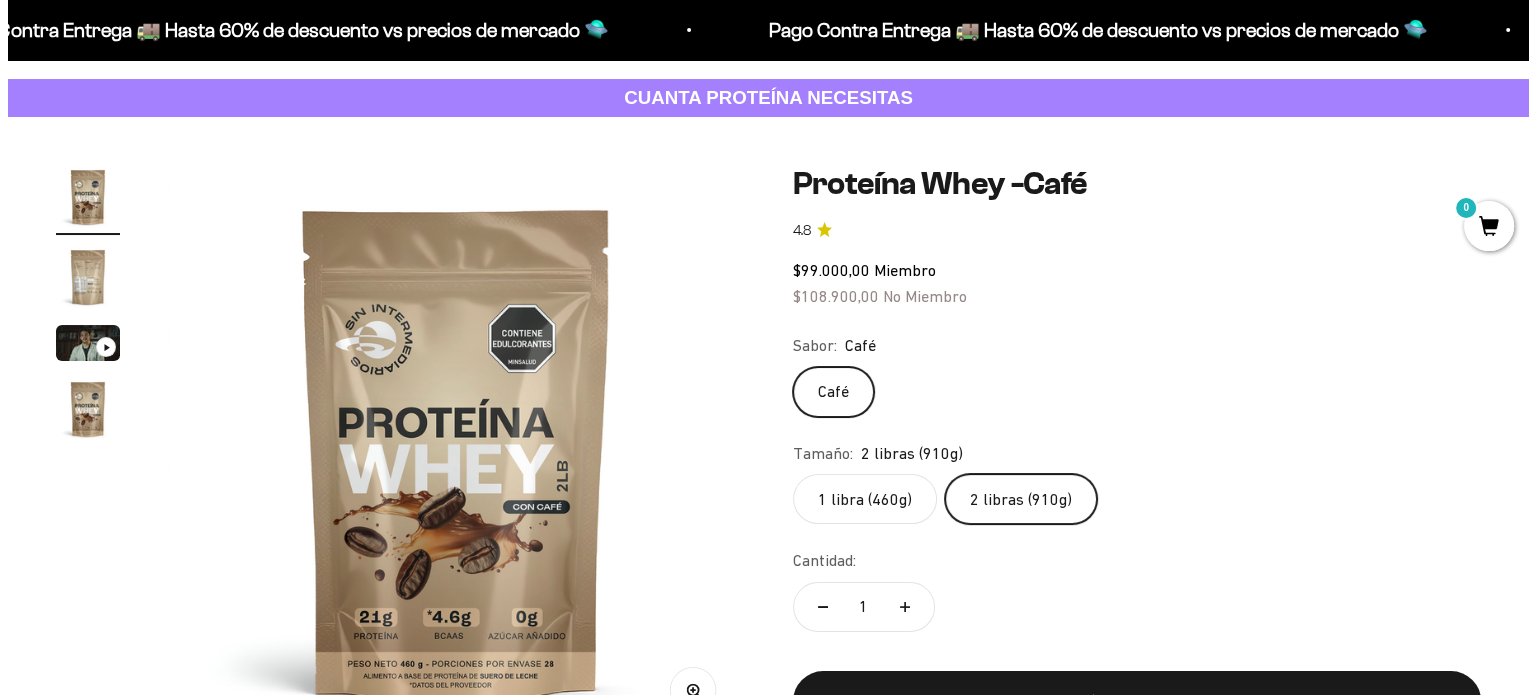scroll, scrollTop: 302, scrollLeft: 0, axis: vertical 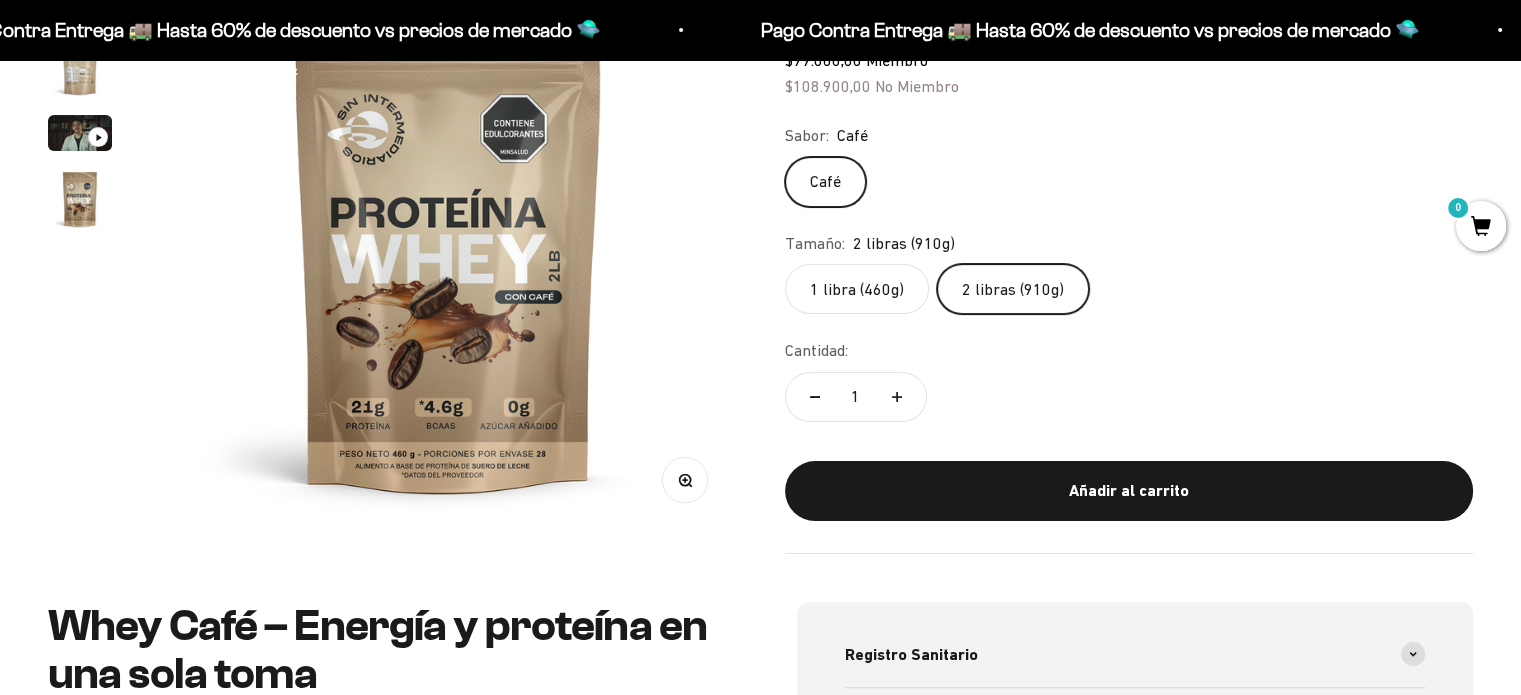 click 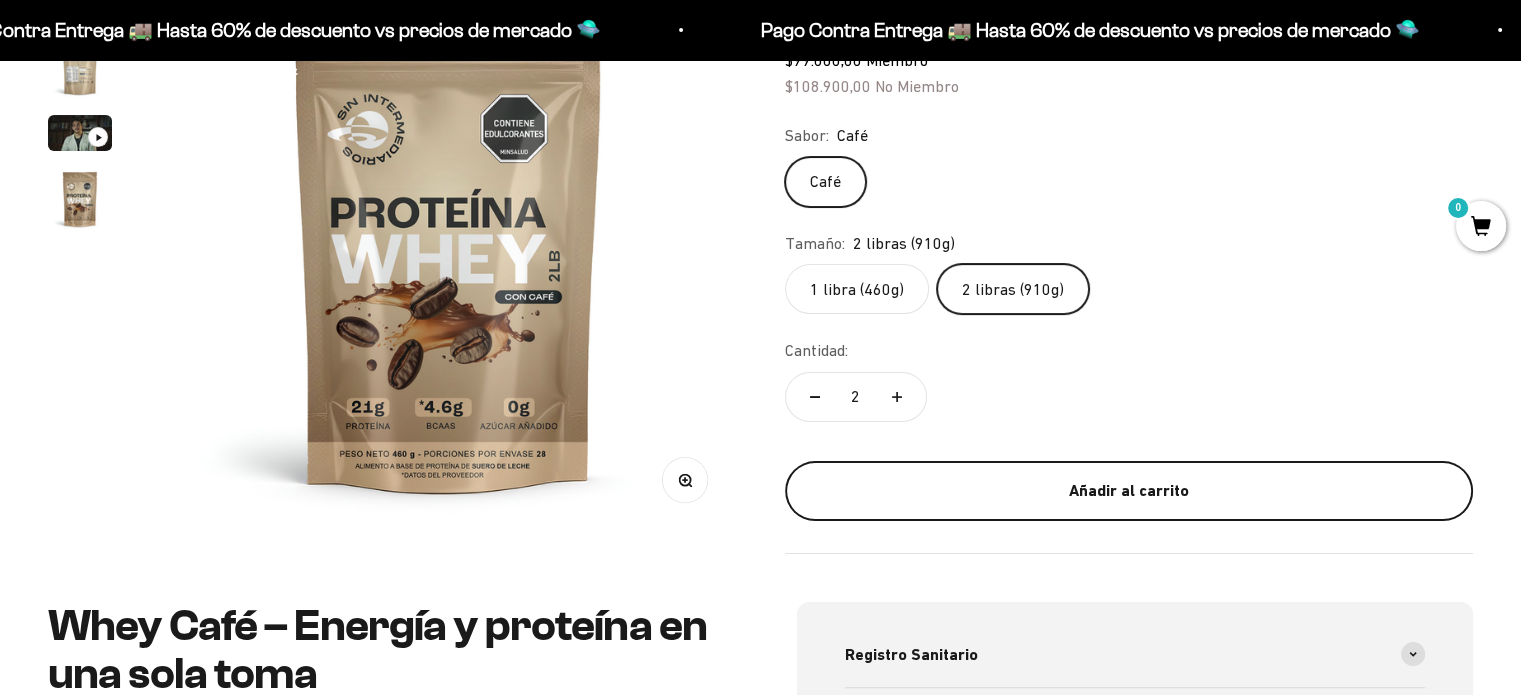click on "Añadir al carrito" at bounding box center [1129, 491] 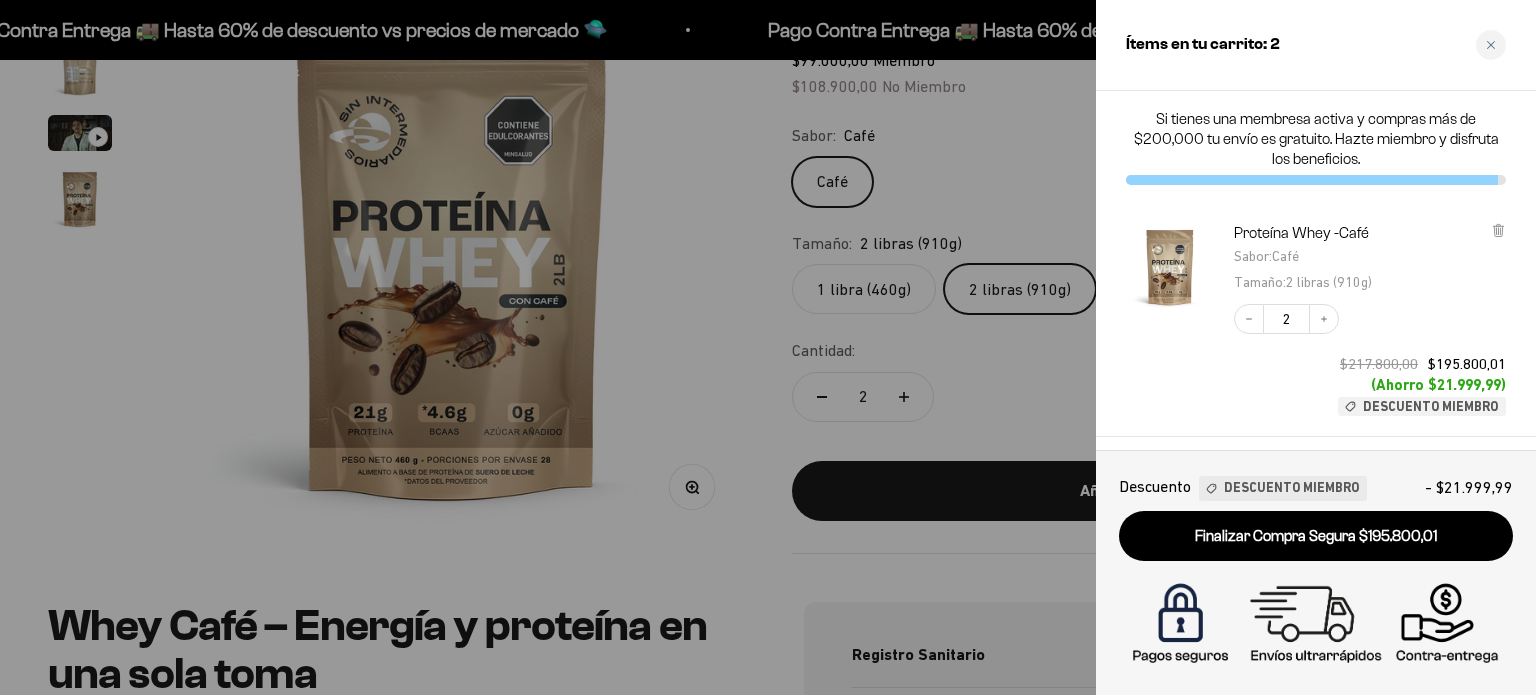 scroll, scrollTop: 0, scrollLeft: 0, axis: both 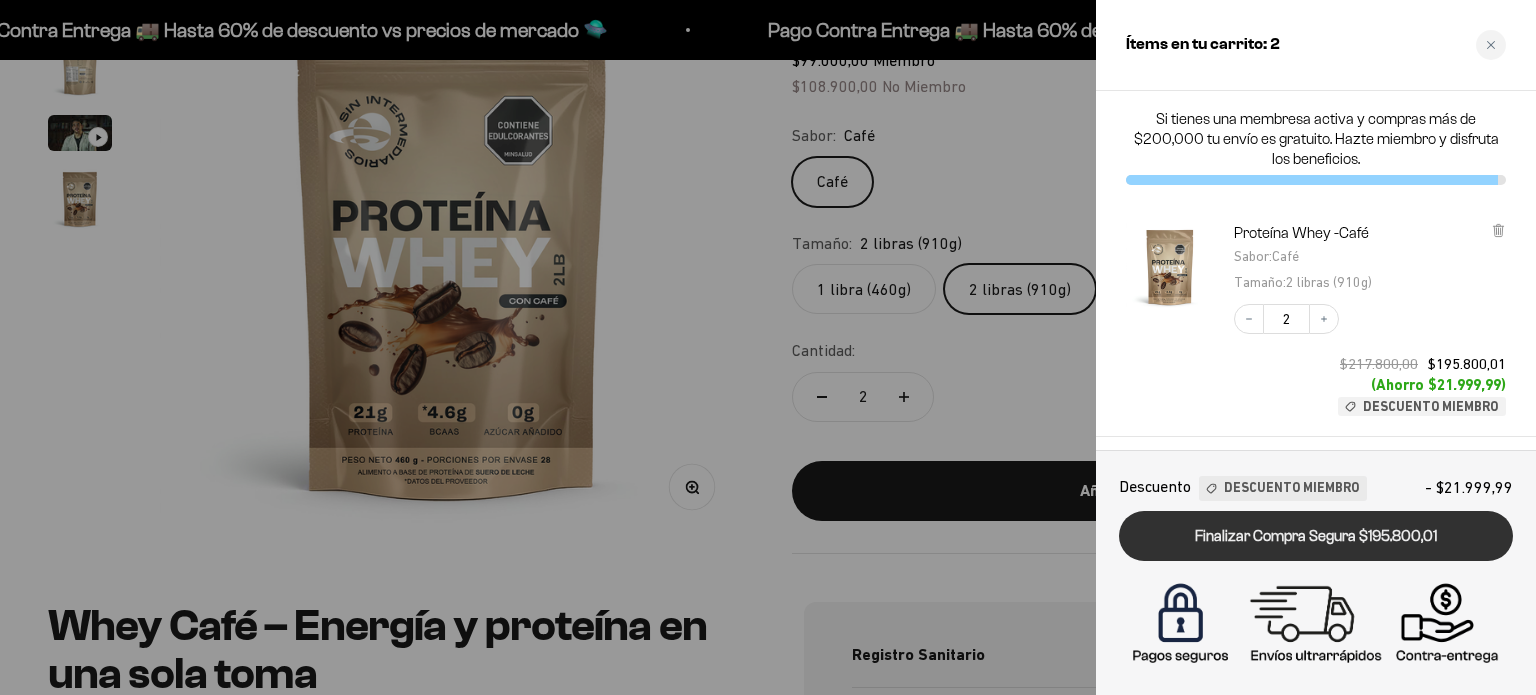 click on "Finalizar Compra Segura $195.800,01" at bounding box center (1316, 536) 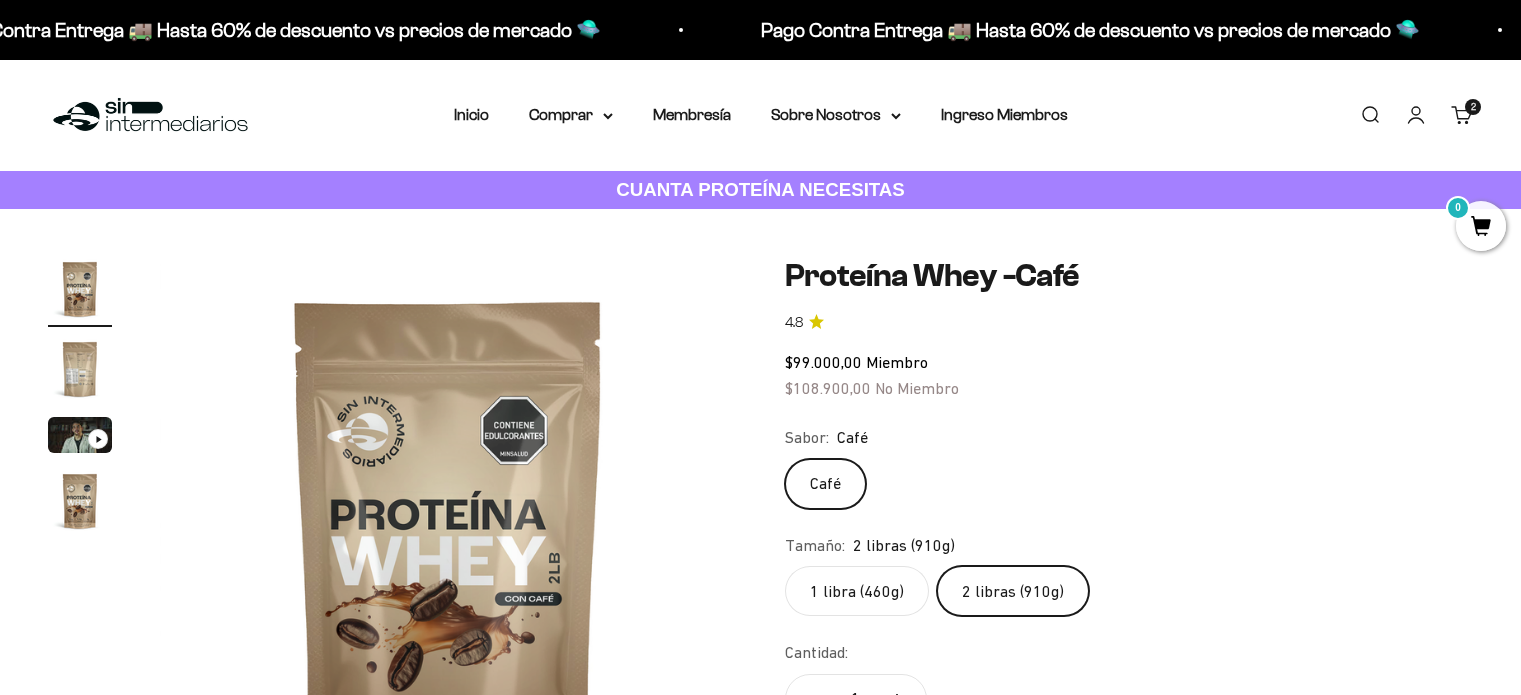 scroll, scrollTop: 301, scrollLeft: 0, axis: vertical 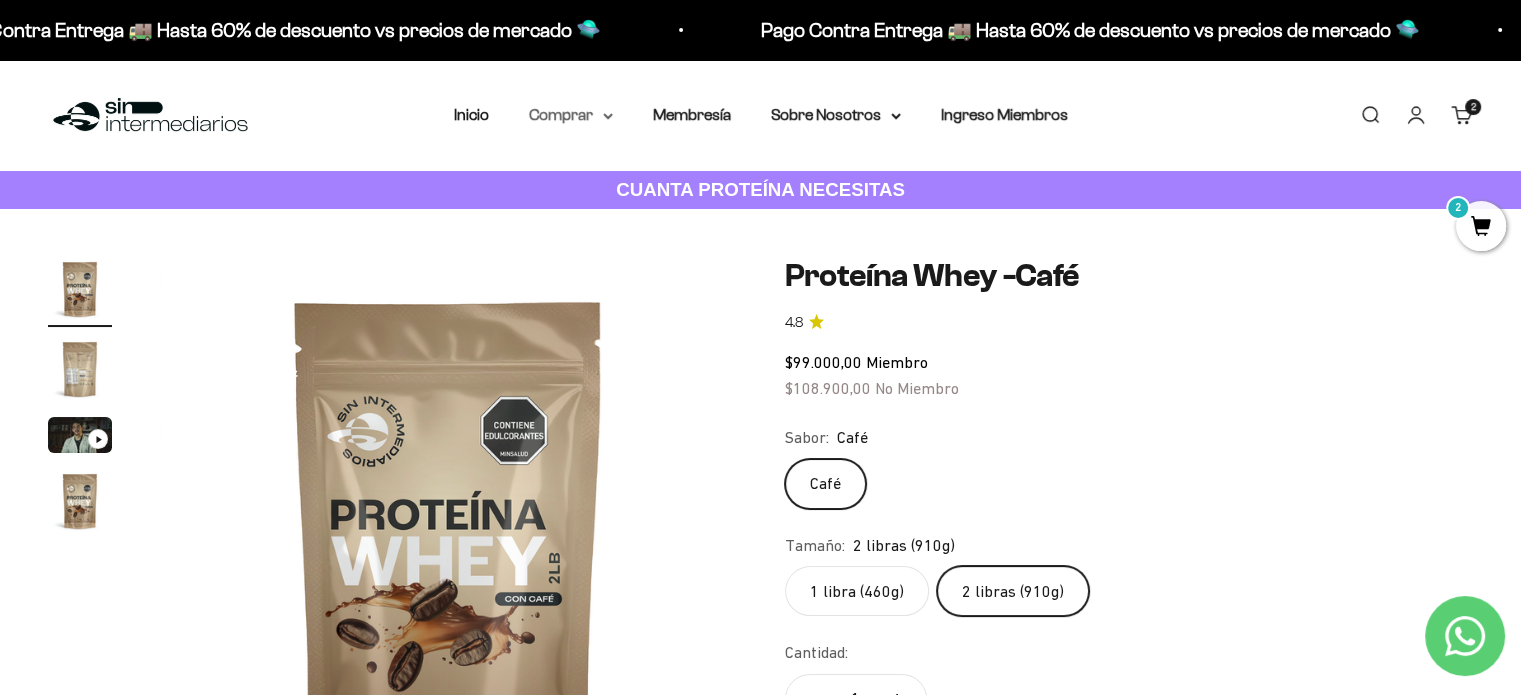 click on "Comprar" at bounding box center [571, 115] 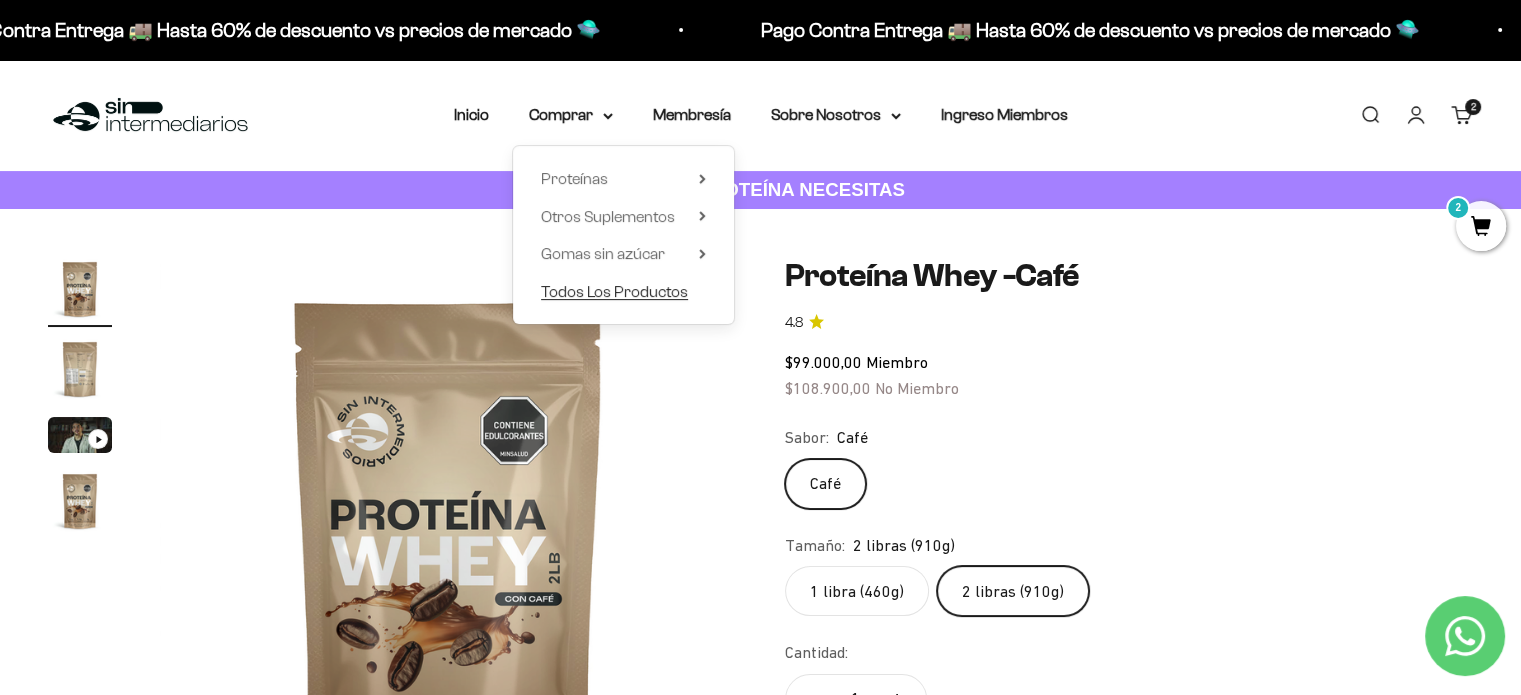 click on "Todos Los Productos" at bounding box center (614, 291) 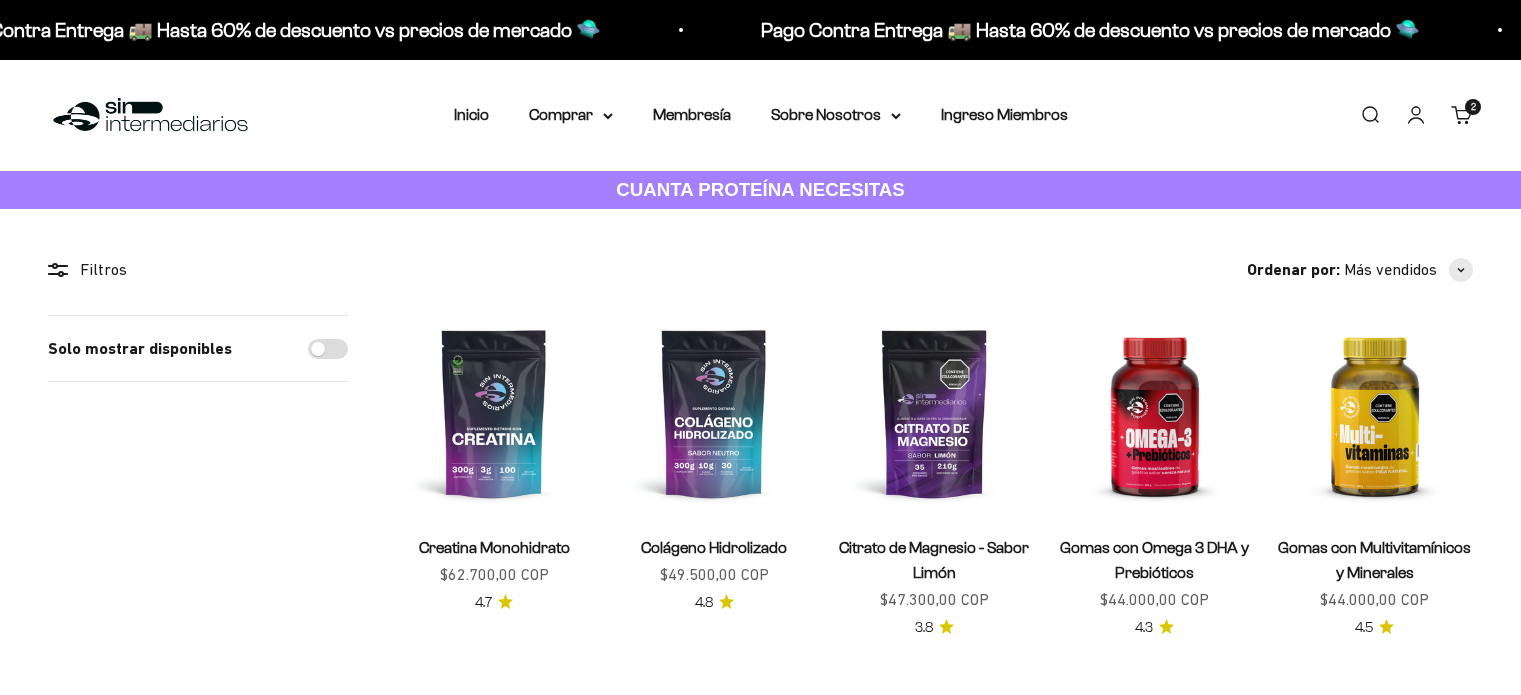 scroll, scrollTop: 0, scrollLeft: 0, axis: both 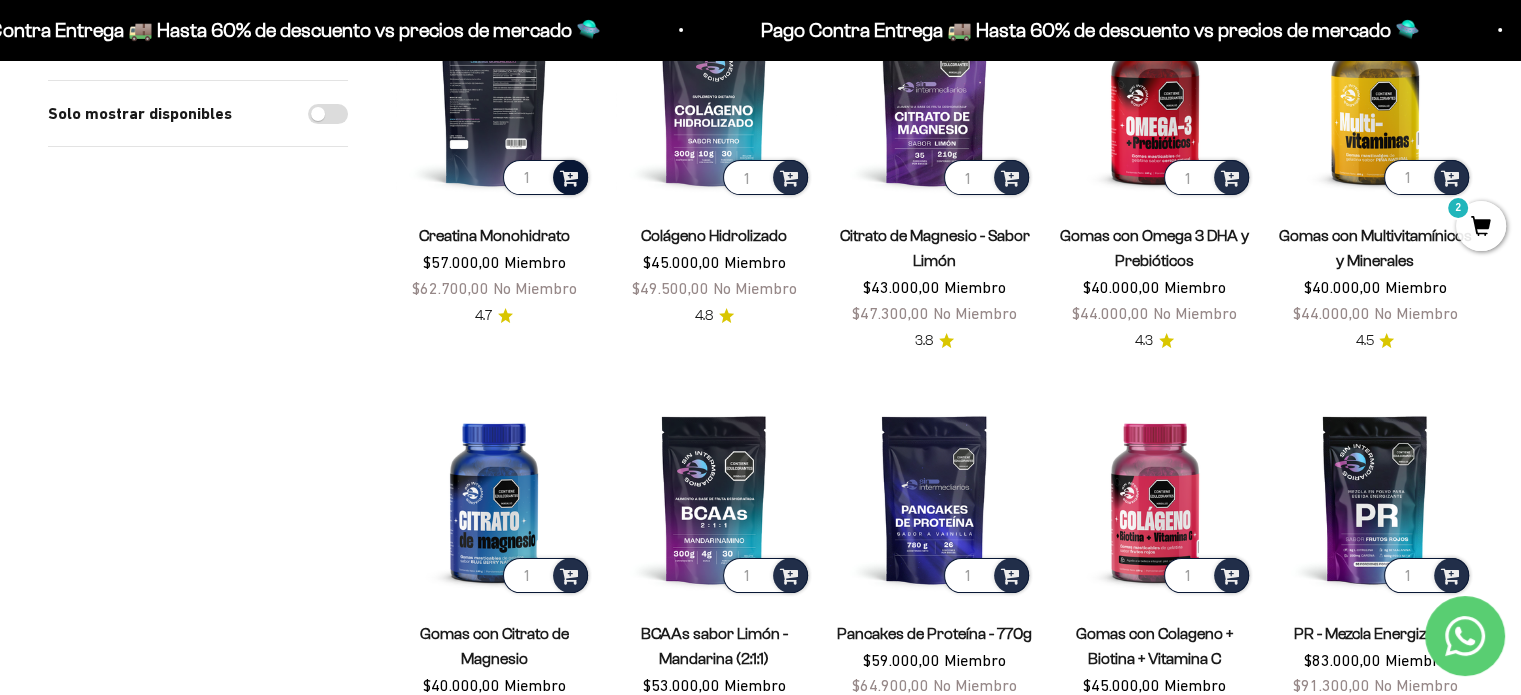 click at bounding box center (569, 176) 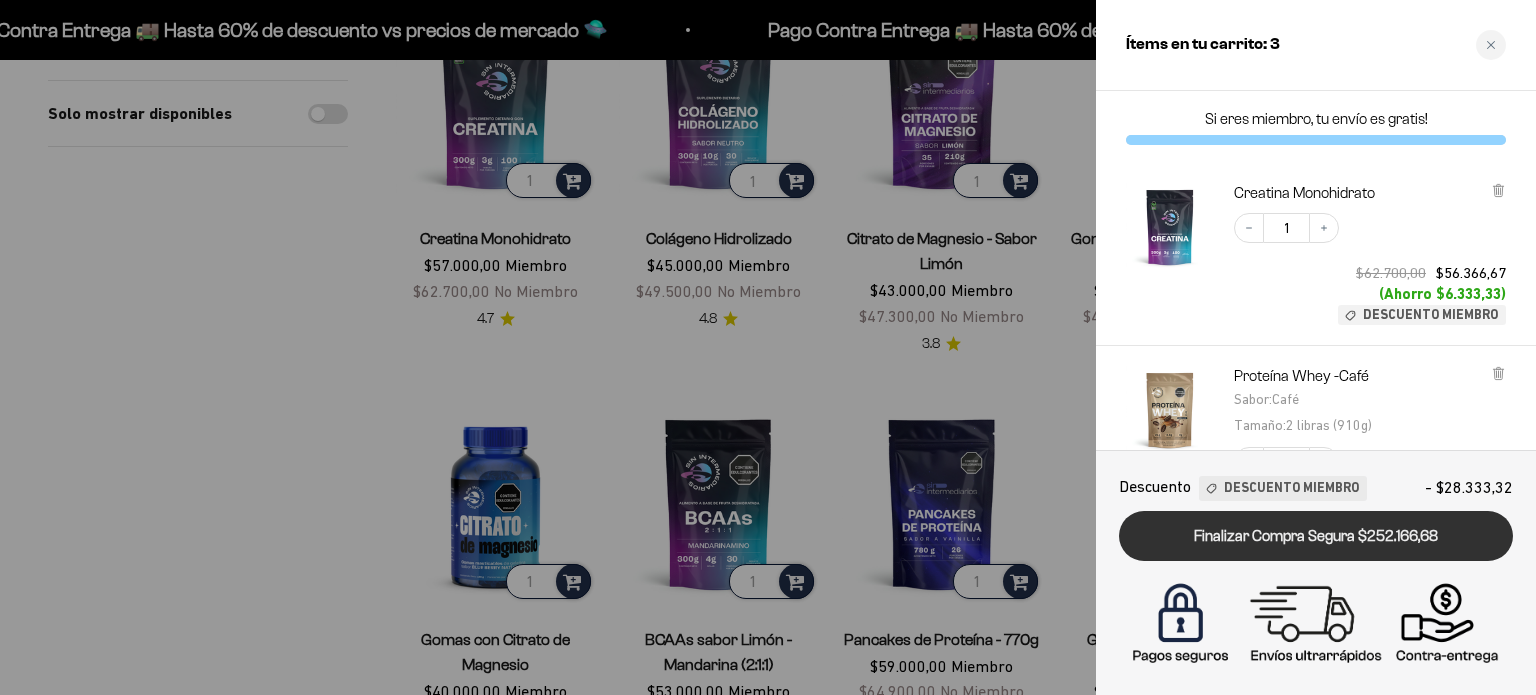 click on "Finalizar Compra Segura $252.166,68" at bounding box center (1316, 536) 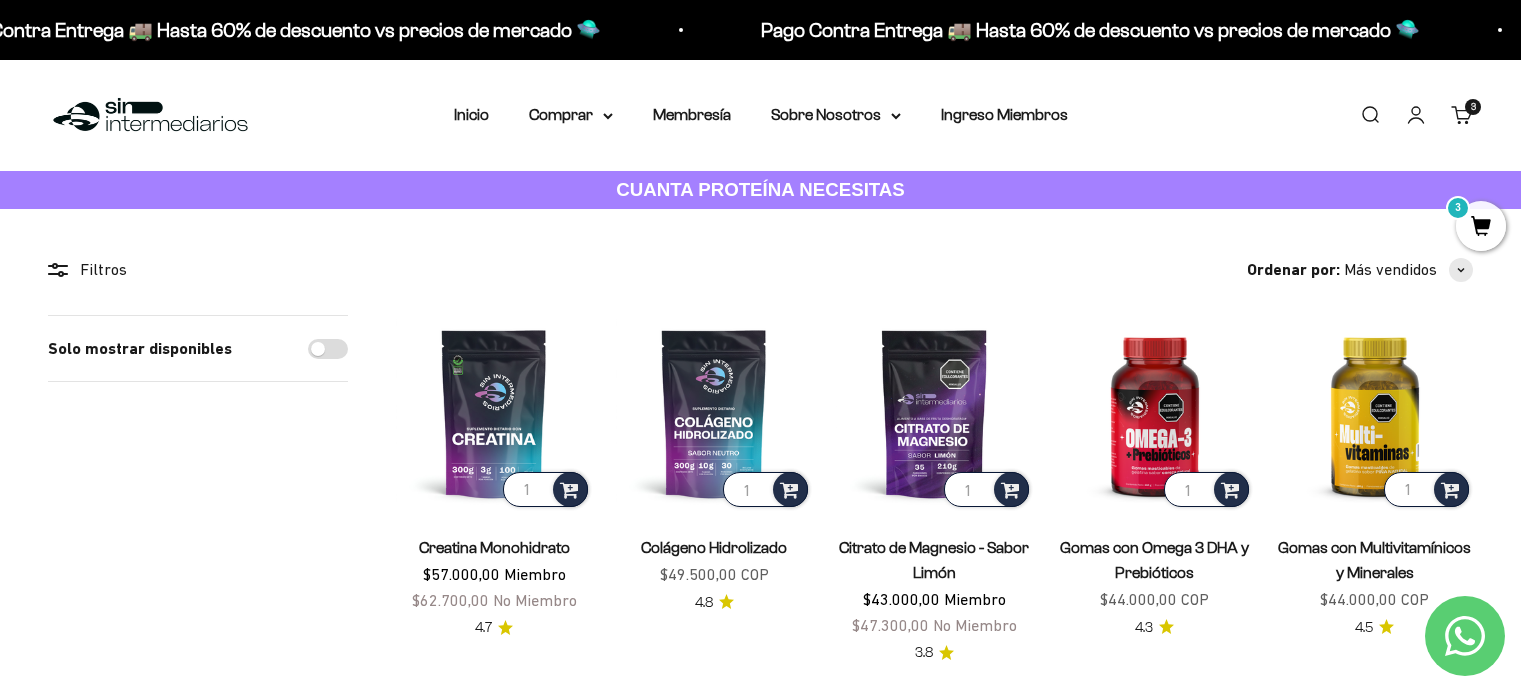 scroll, scrollTop: 312, scrollLeft: 0, axis: vertical 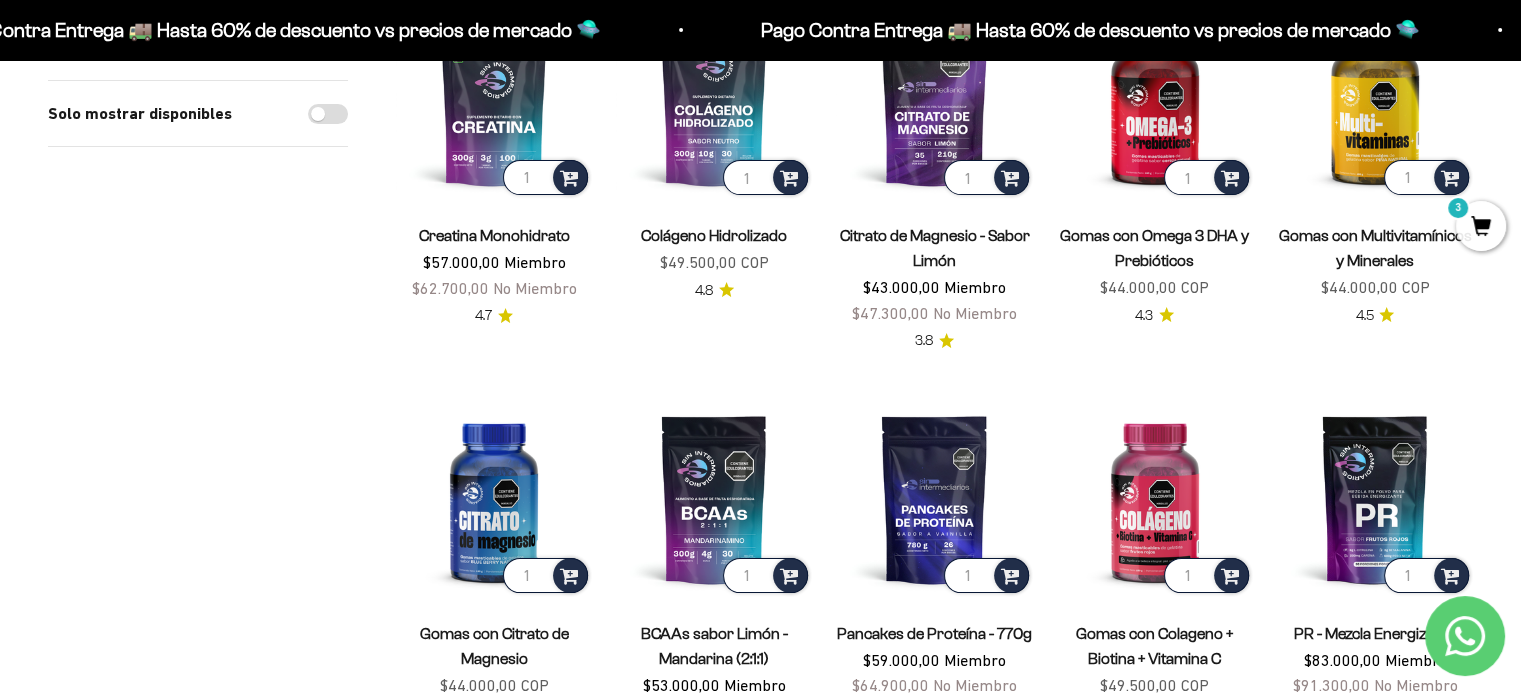 click on "3" at bounding box center (1481, 226) 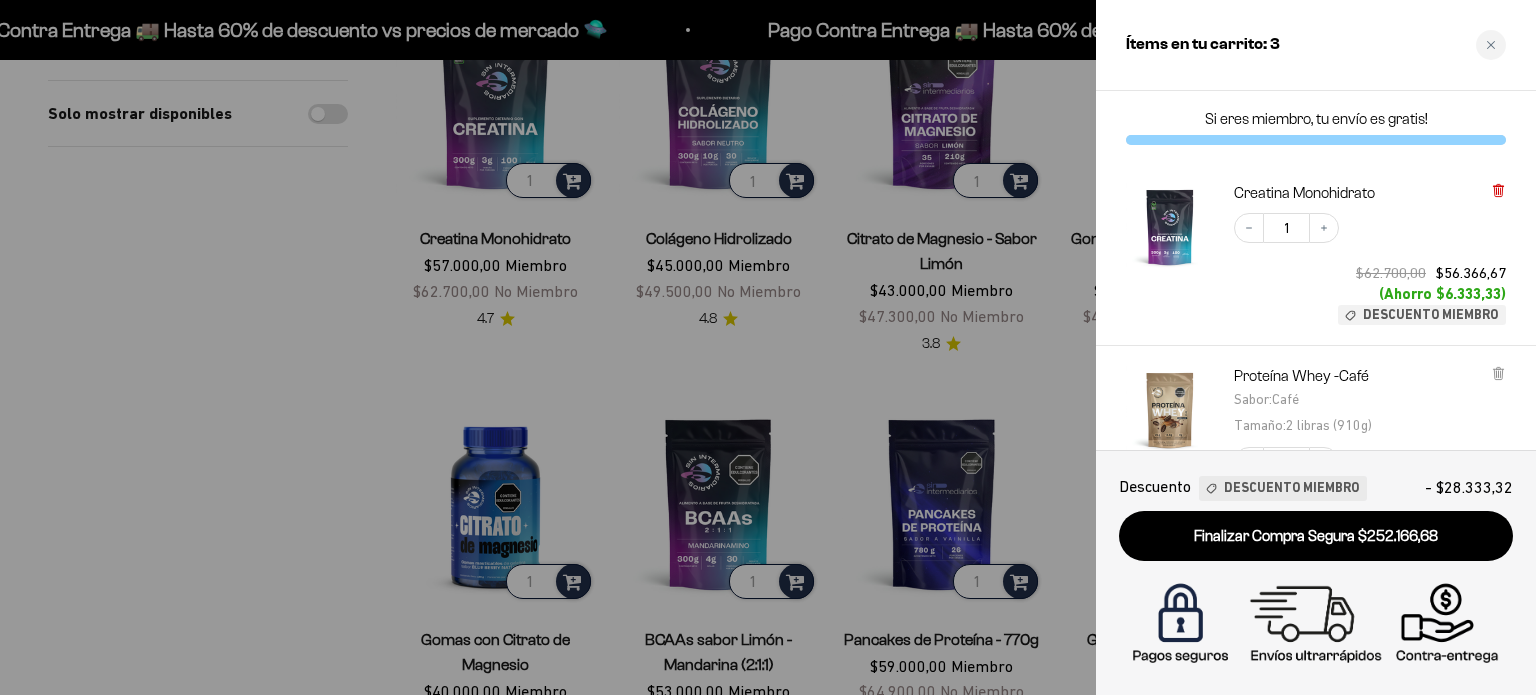 click 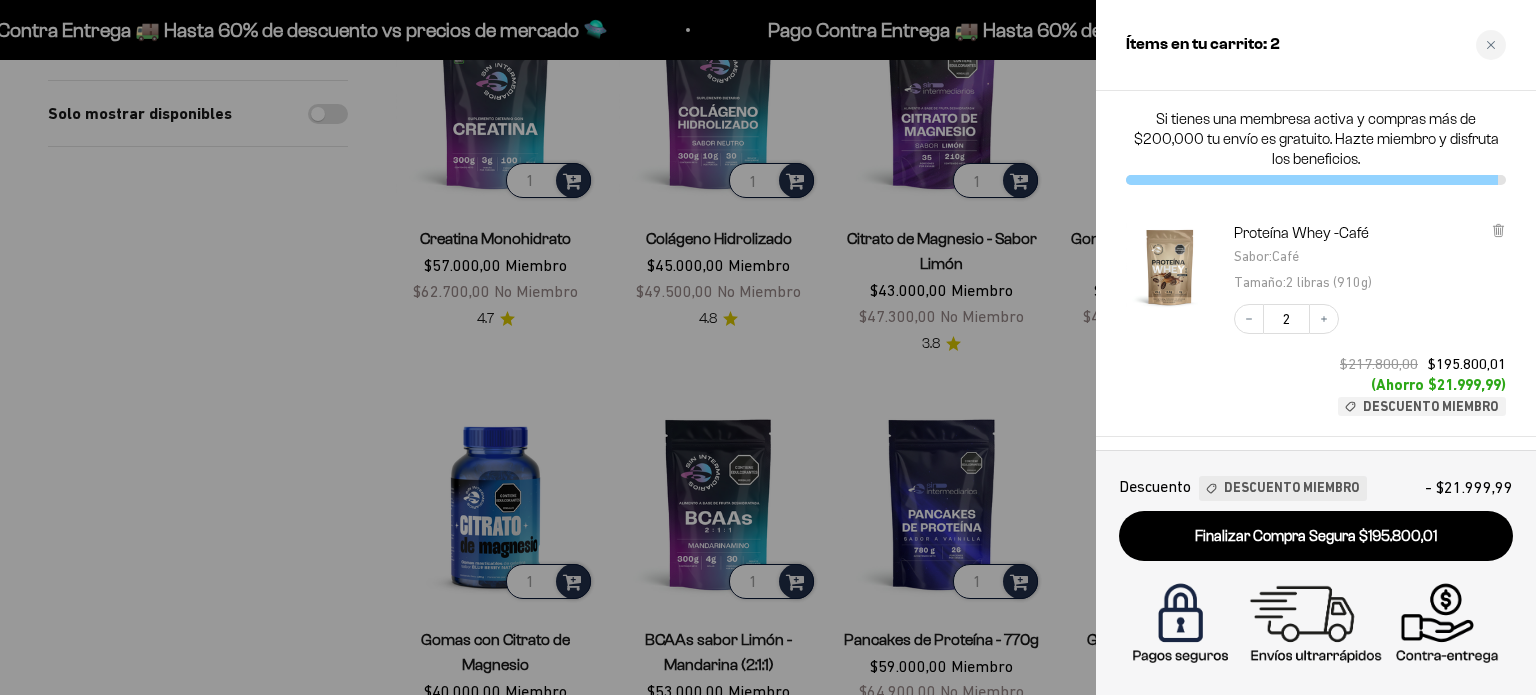 click at bounding box center [768, 347] 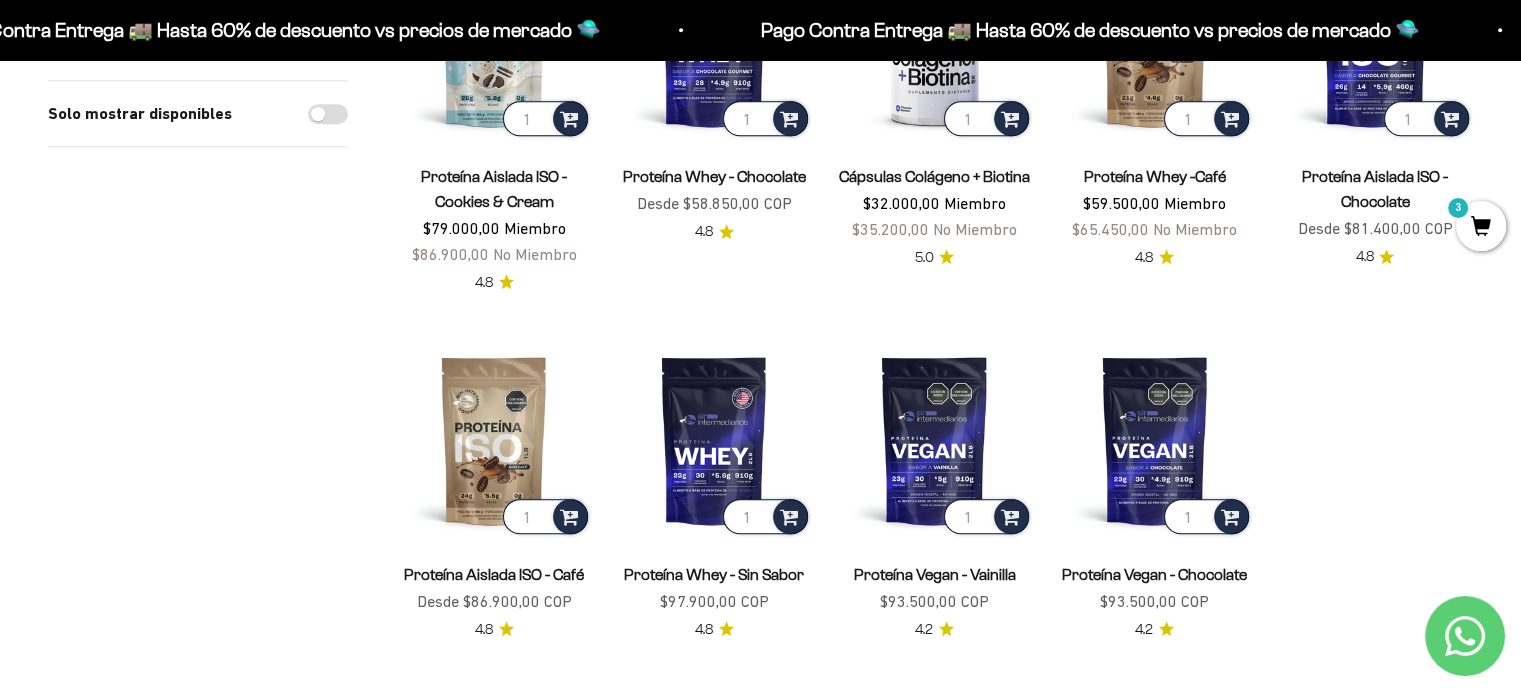 scroll, scrollTop: 1570, scrollLeft: 0, axis: vertical 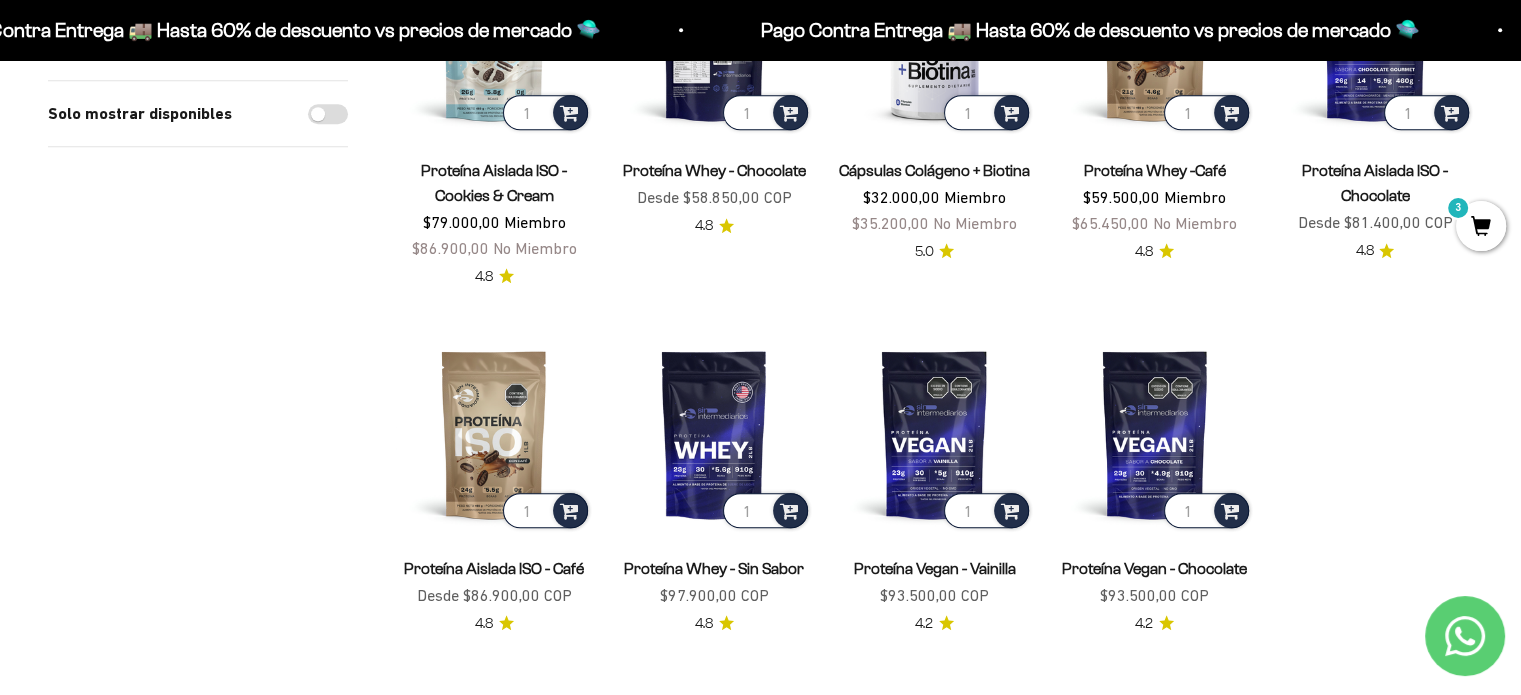 click at bounding box center (714, 36) 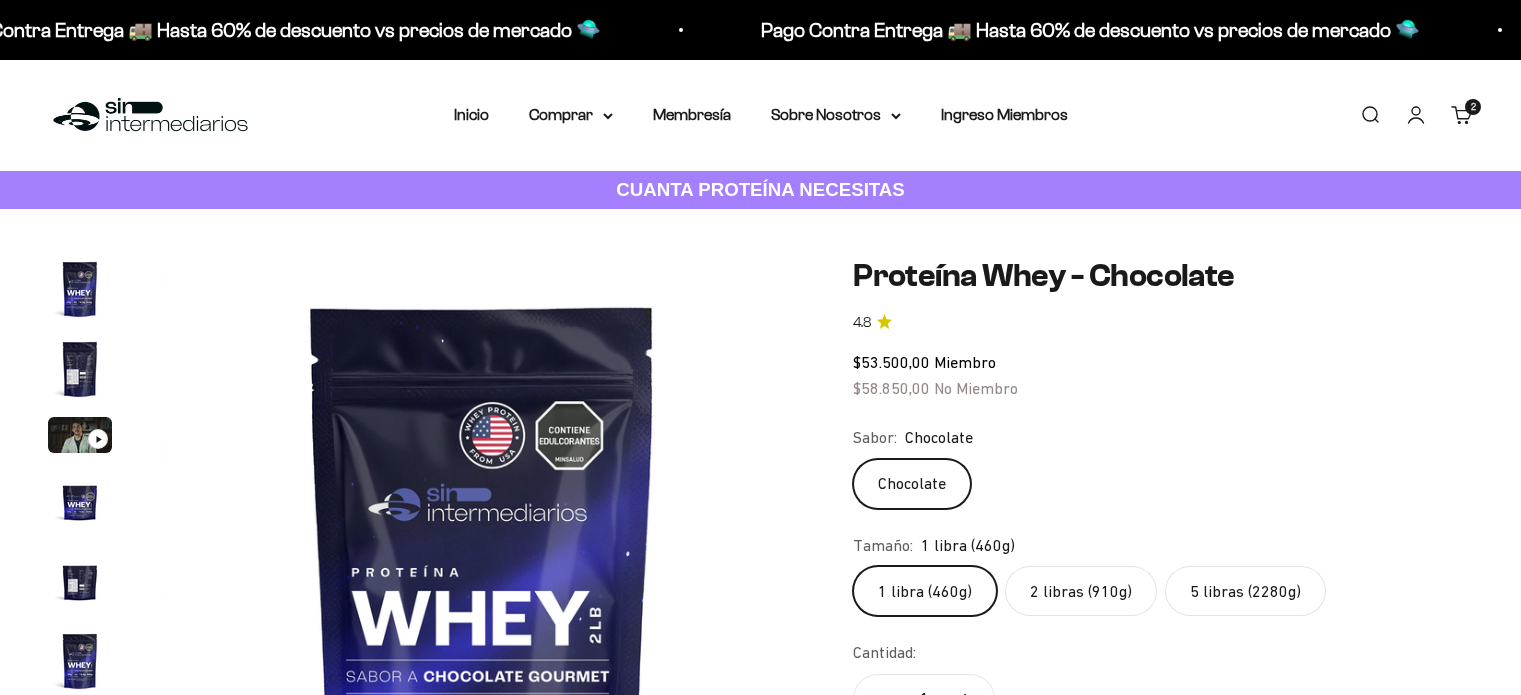 scroll, scrollTop: 0, scrollLeft: 0, axis: both 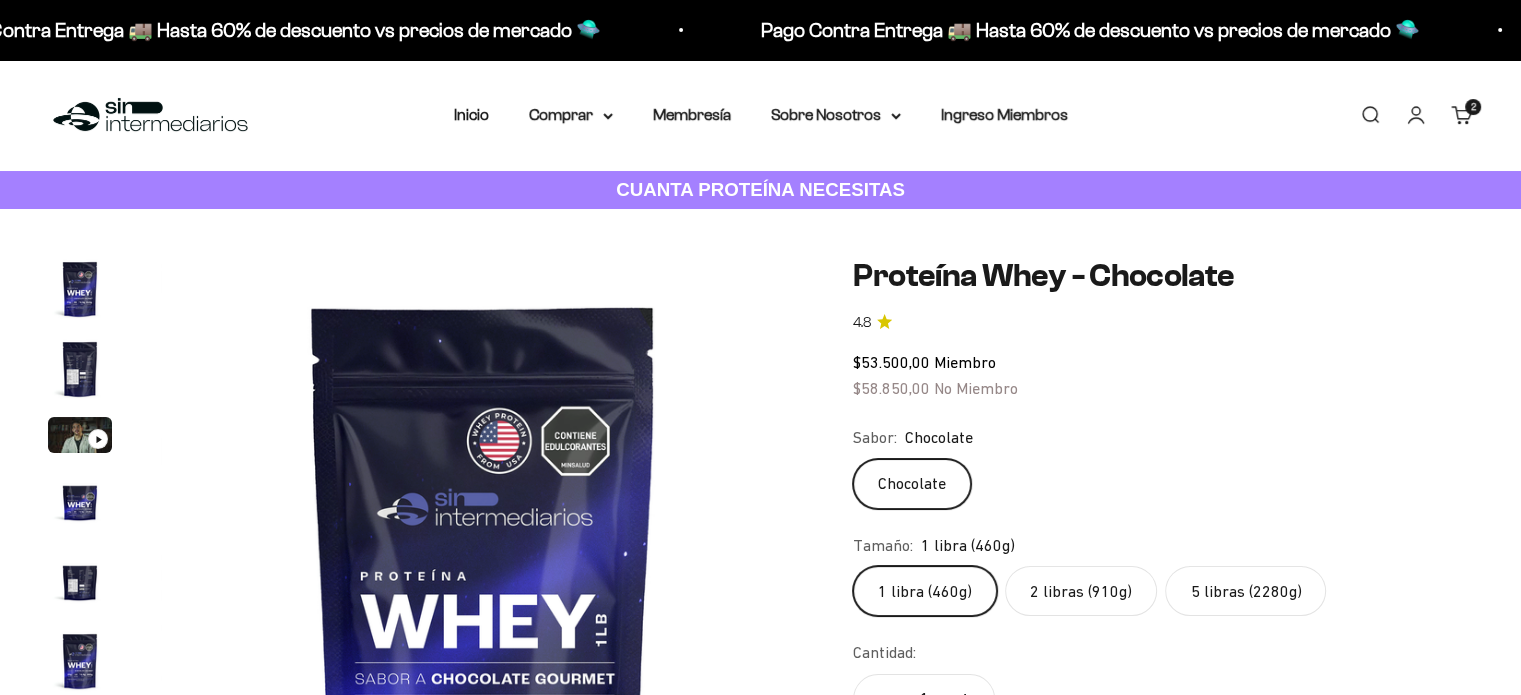 click on "2 libras (910g)" 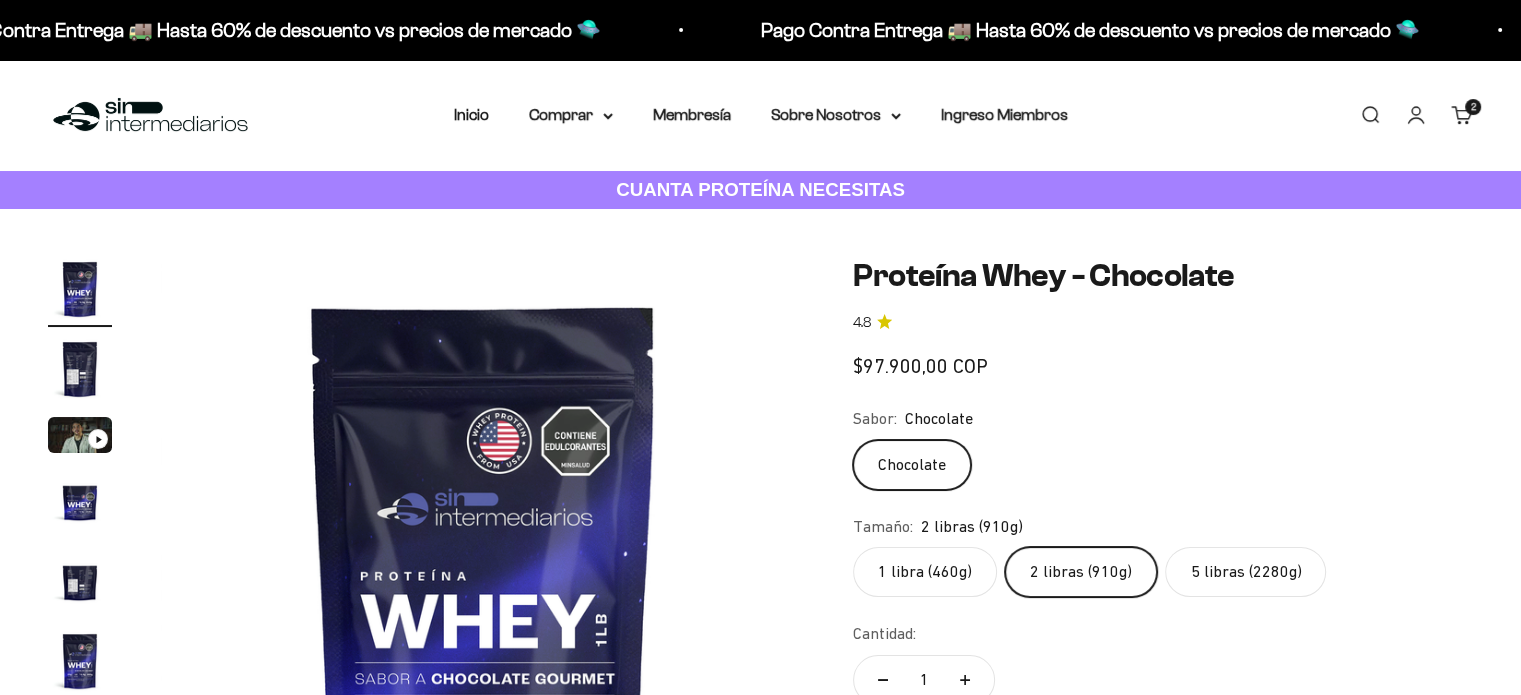 scroll, scrollTop: 0, scrollLeft: 0, axis: both 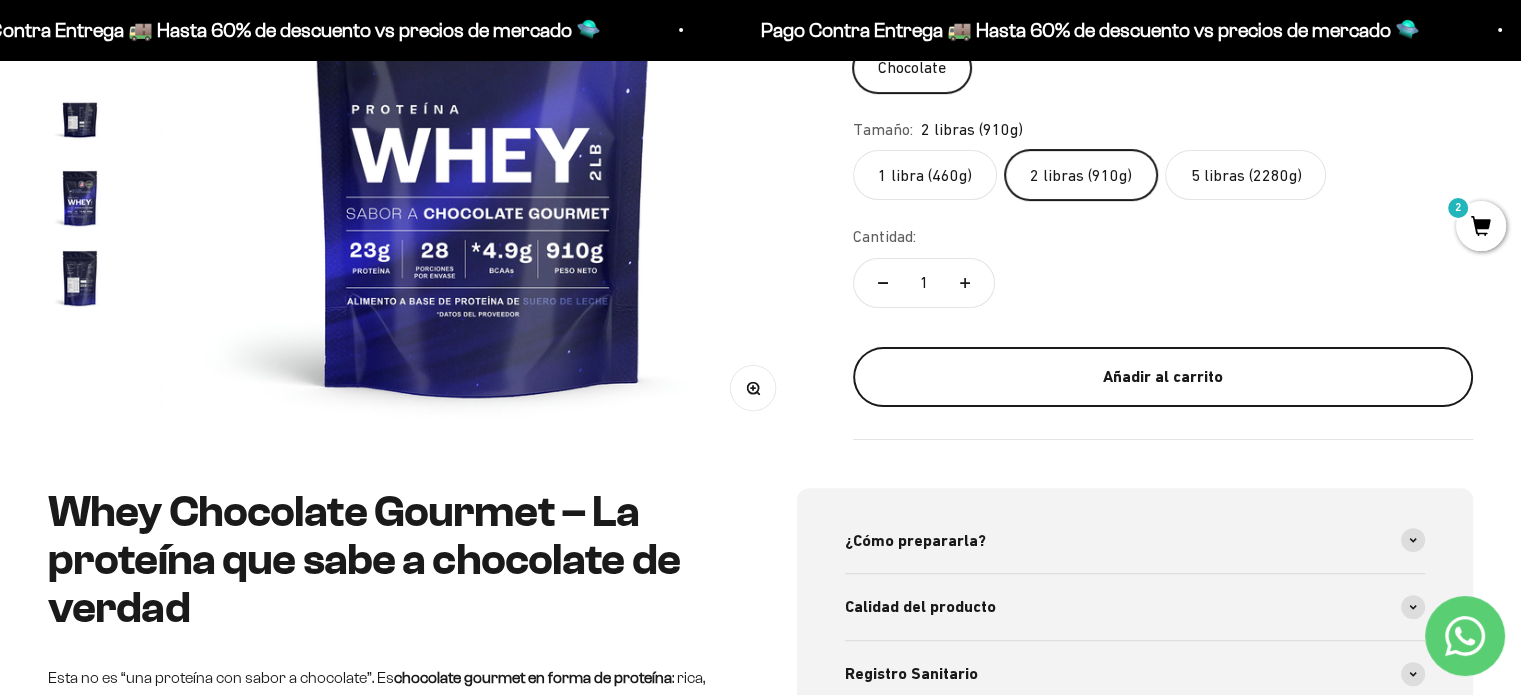 click on "Añadir al carrito" at bounding box center (1163, 377) 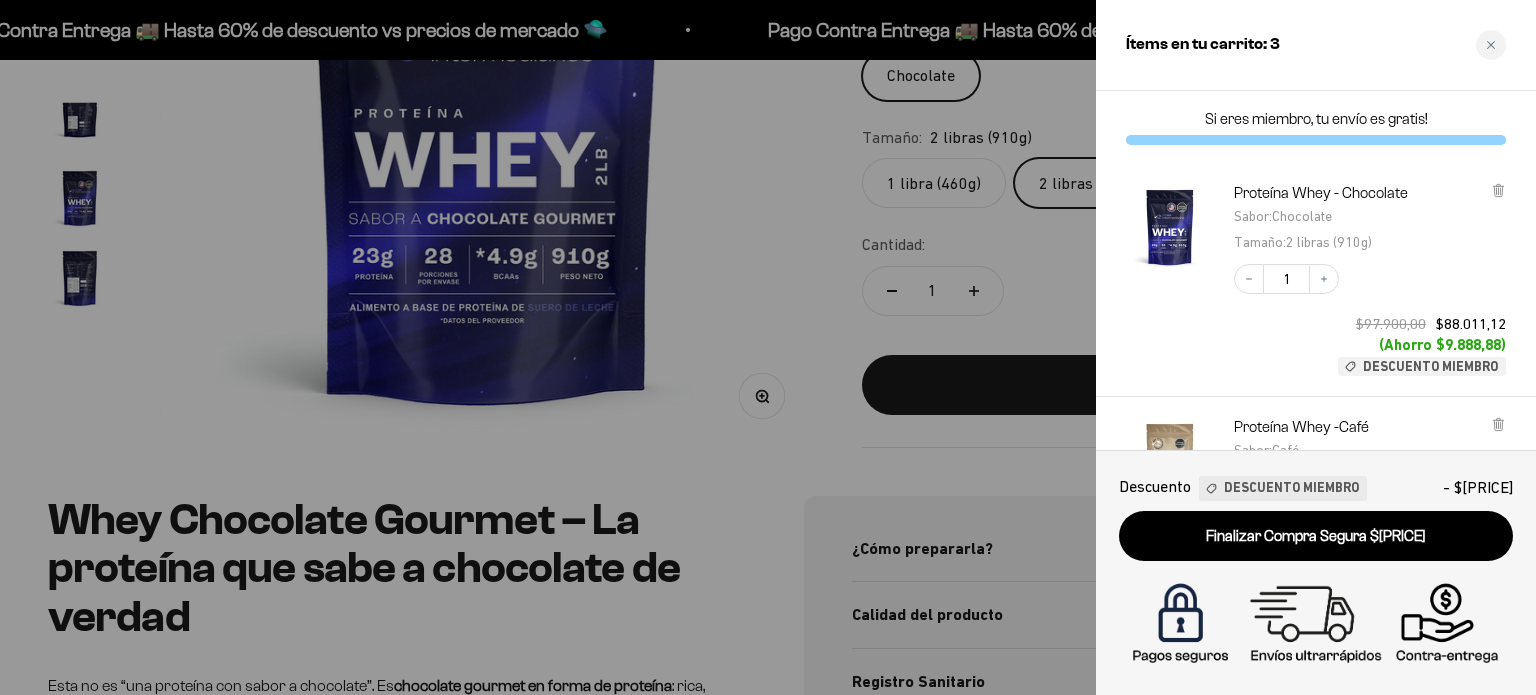 click at bounding box center [768, 347] 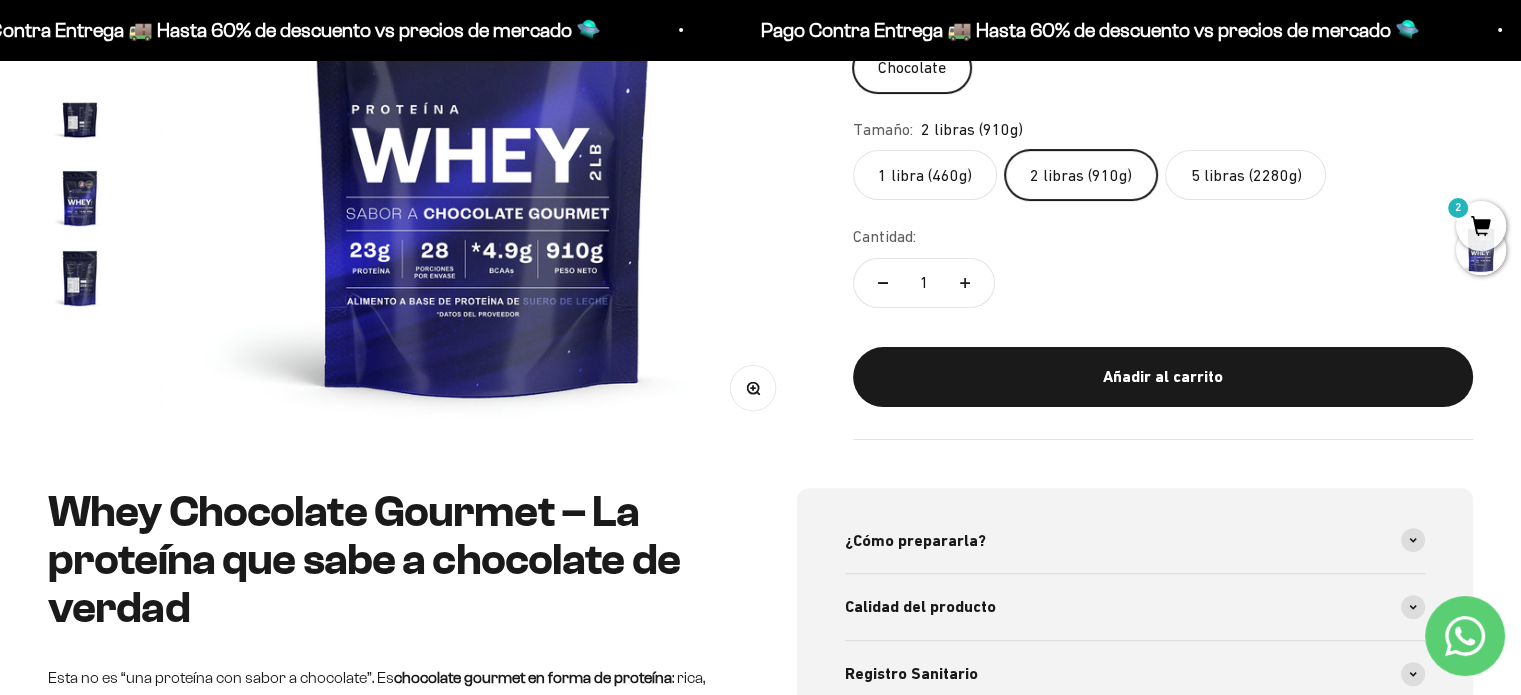 scroll, scrollTop: 0, scrollLeft: 0, axis: both 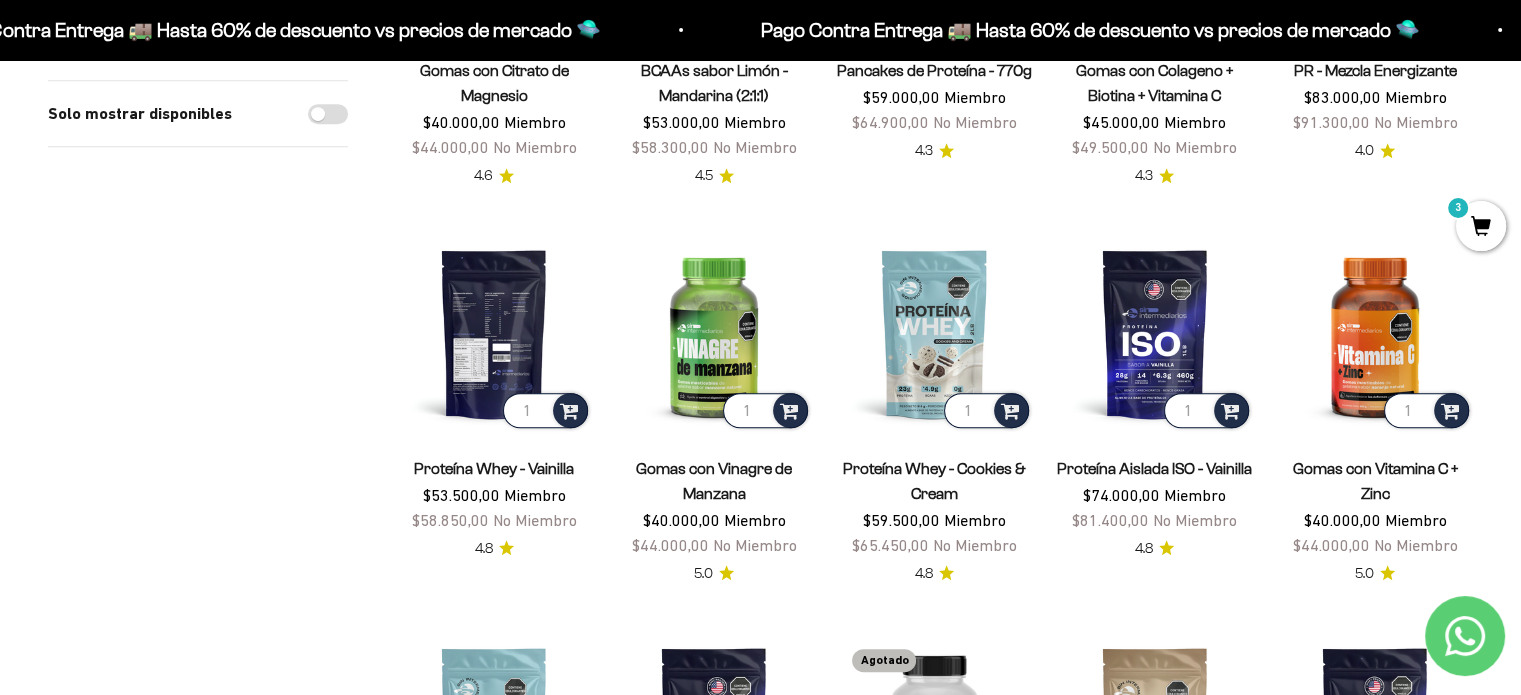 click at bounding box center [494, 333] 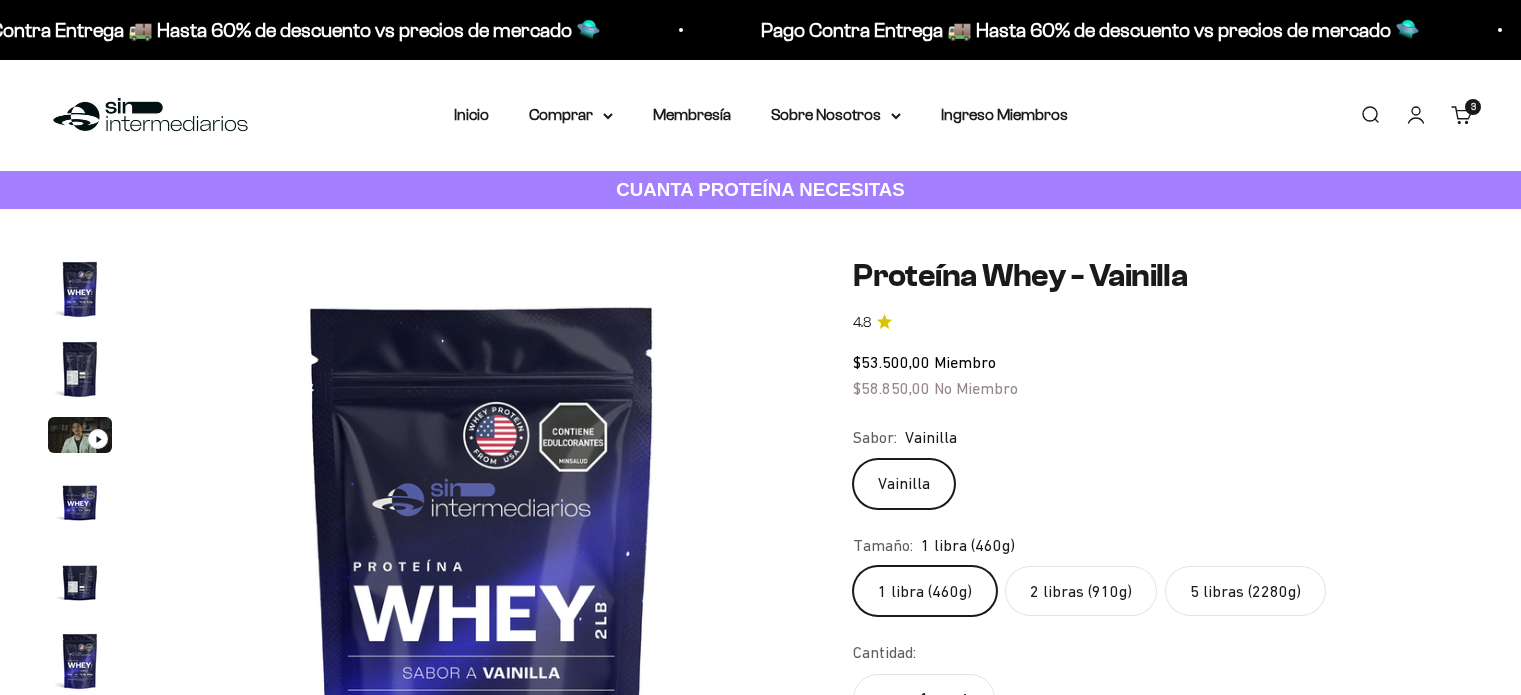 scroll, scrollTop: 0, scrollLeft: 0, axis: both 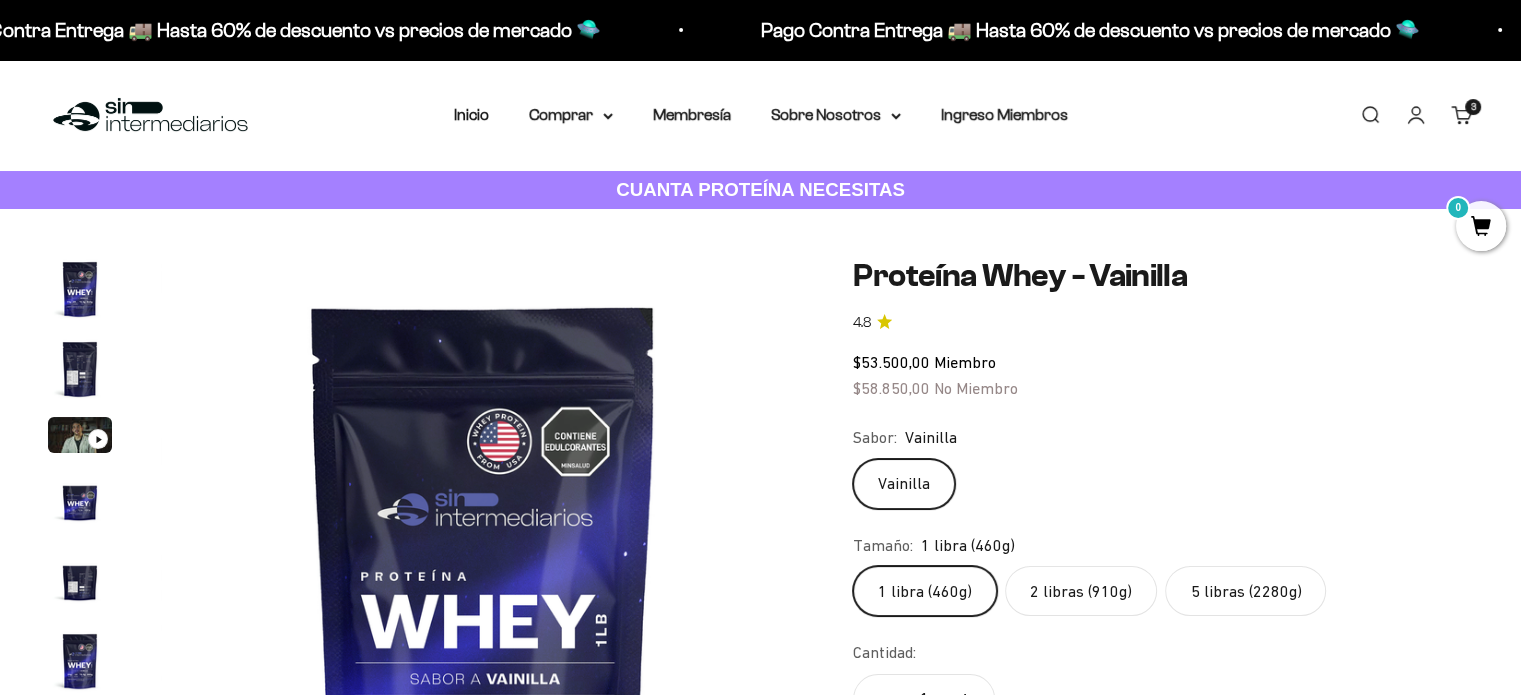 click on "2 libras (910g)" 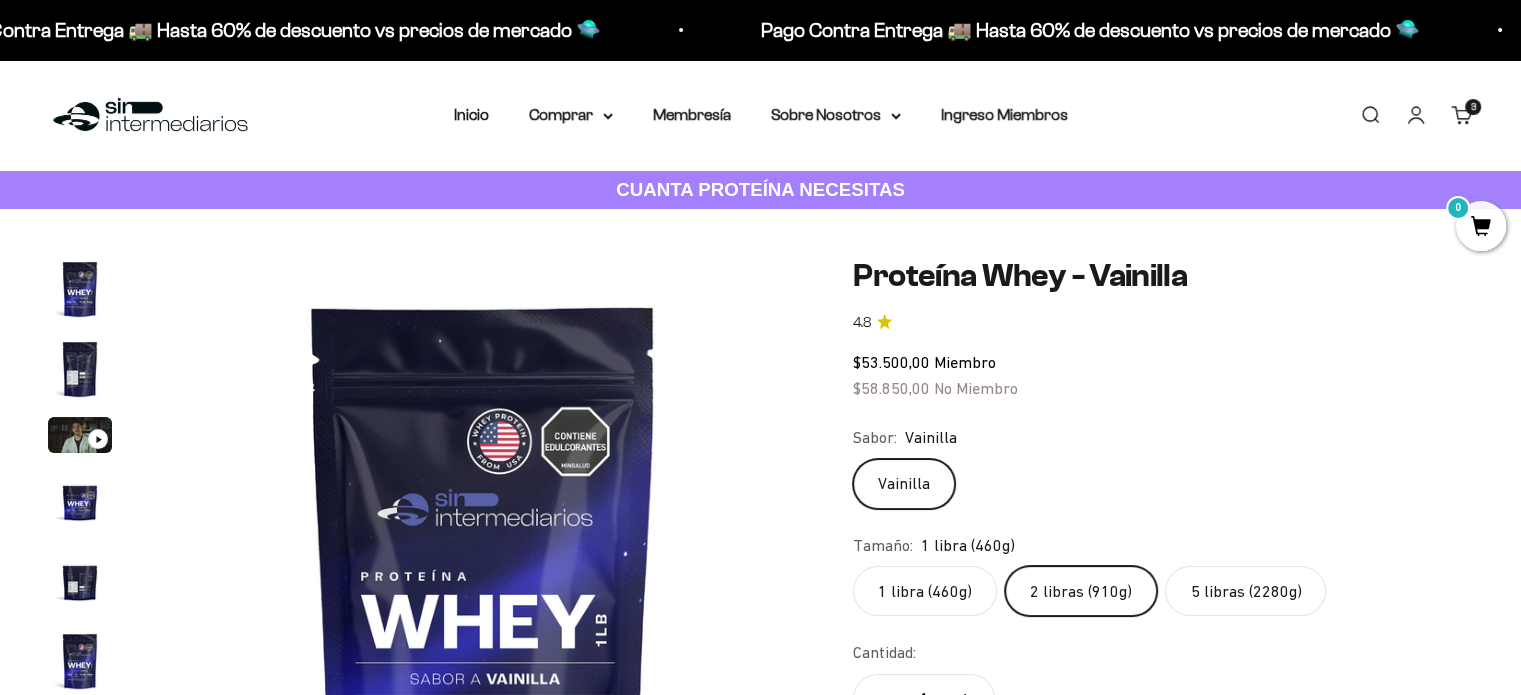 scroll, scrollTop: 0, scrollLeft: 0, axis: both 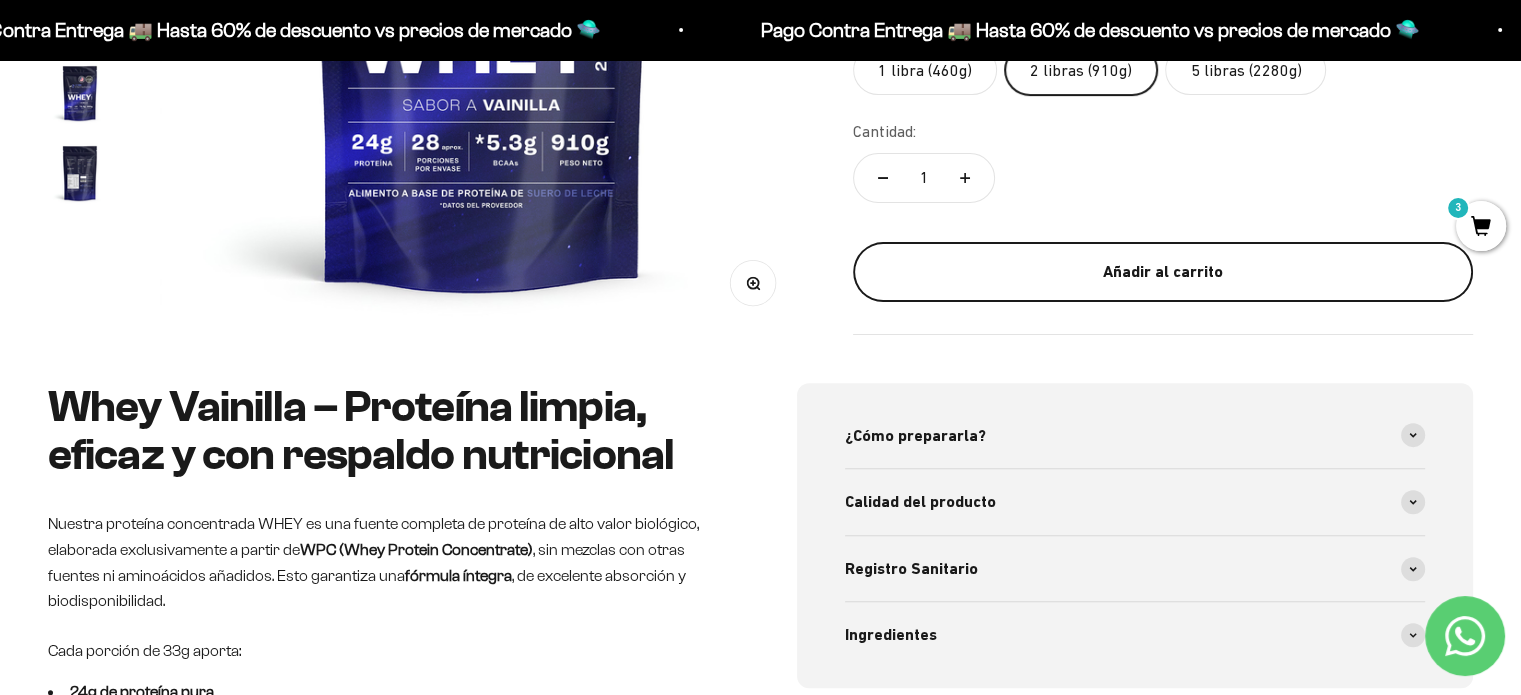 click on "Añadir al carrito" at bounding box center (1163, 272) 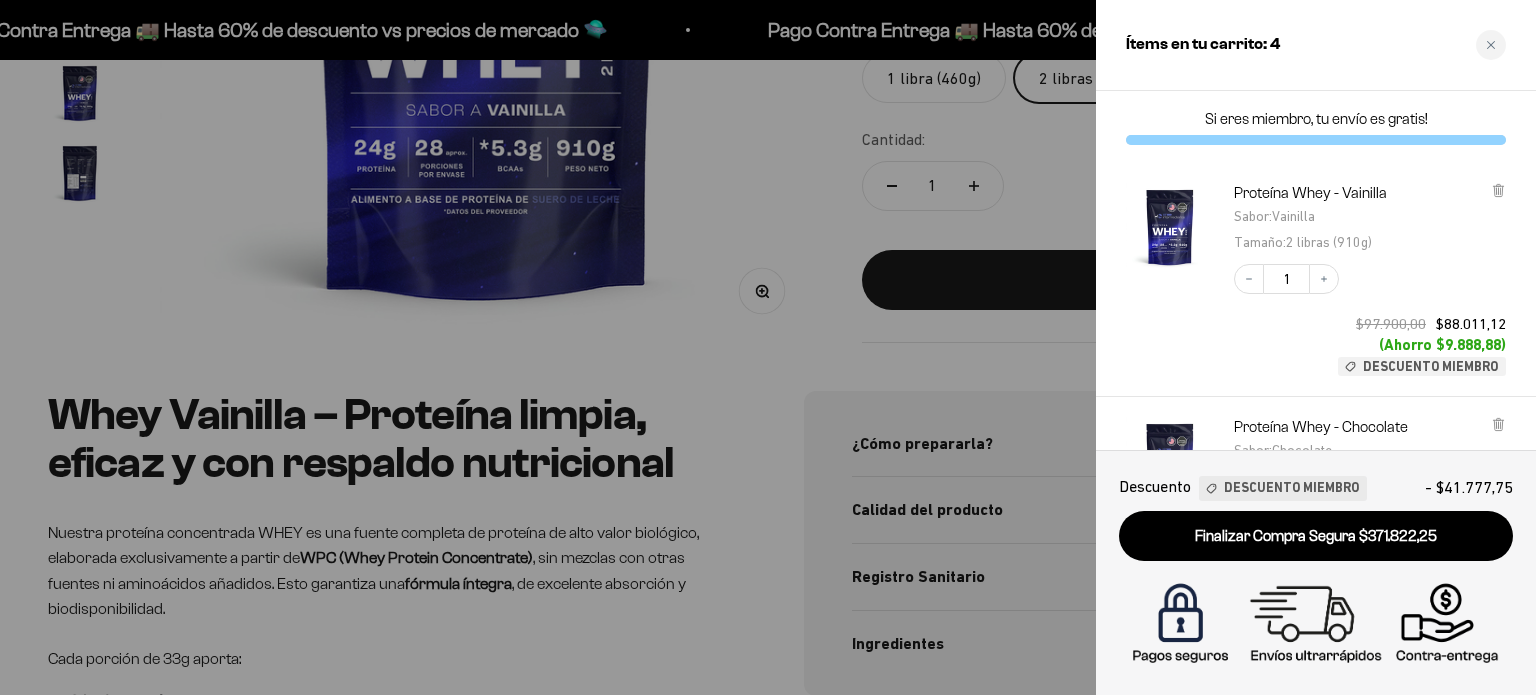 type 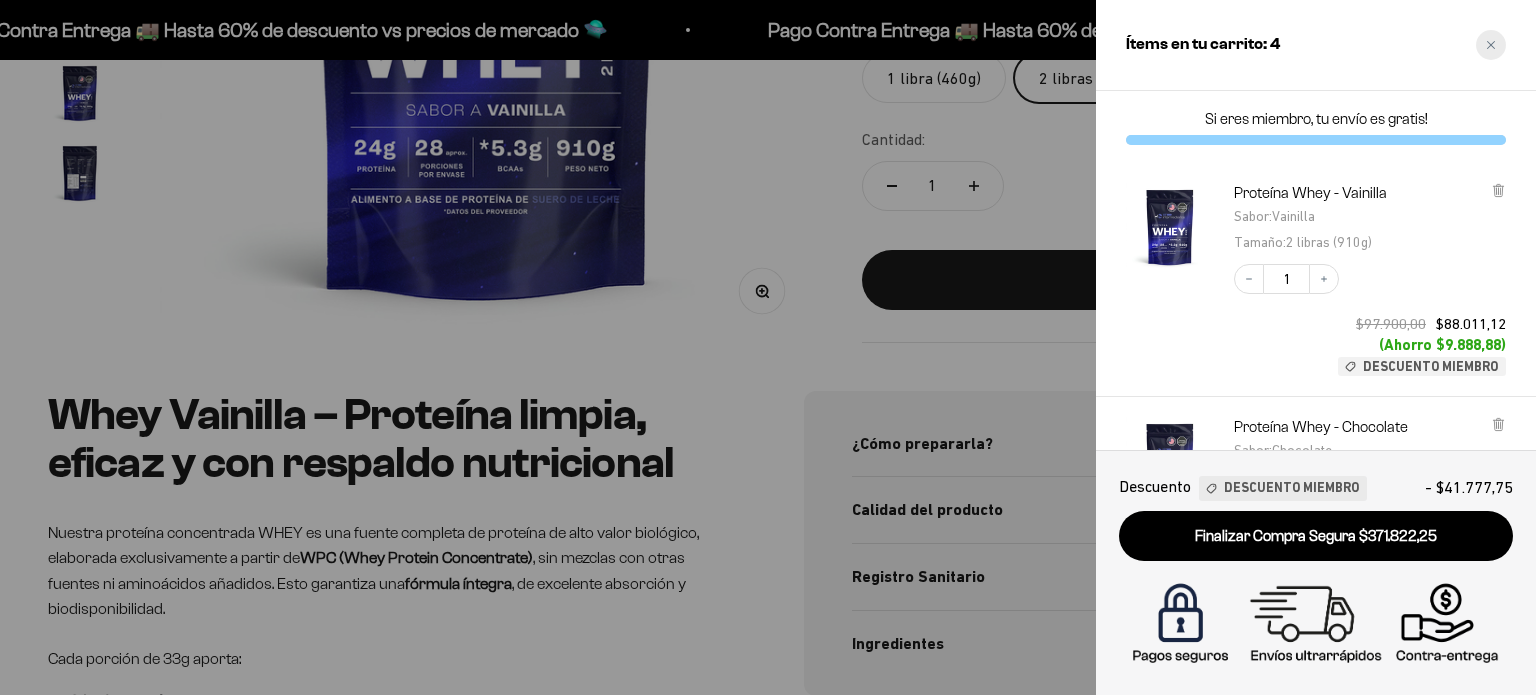 click 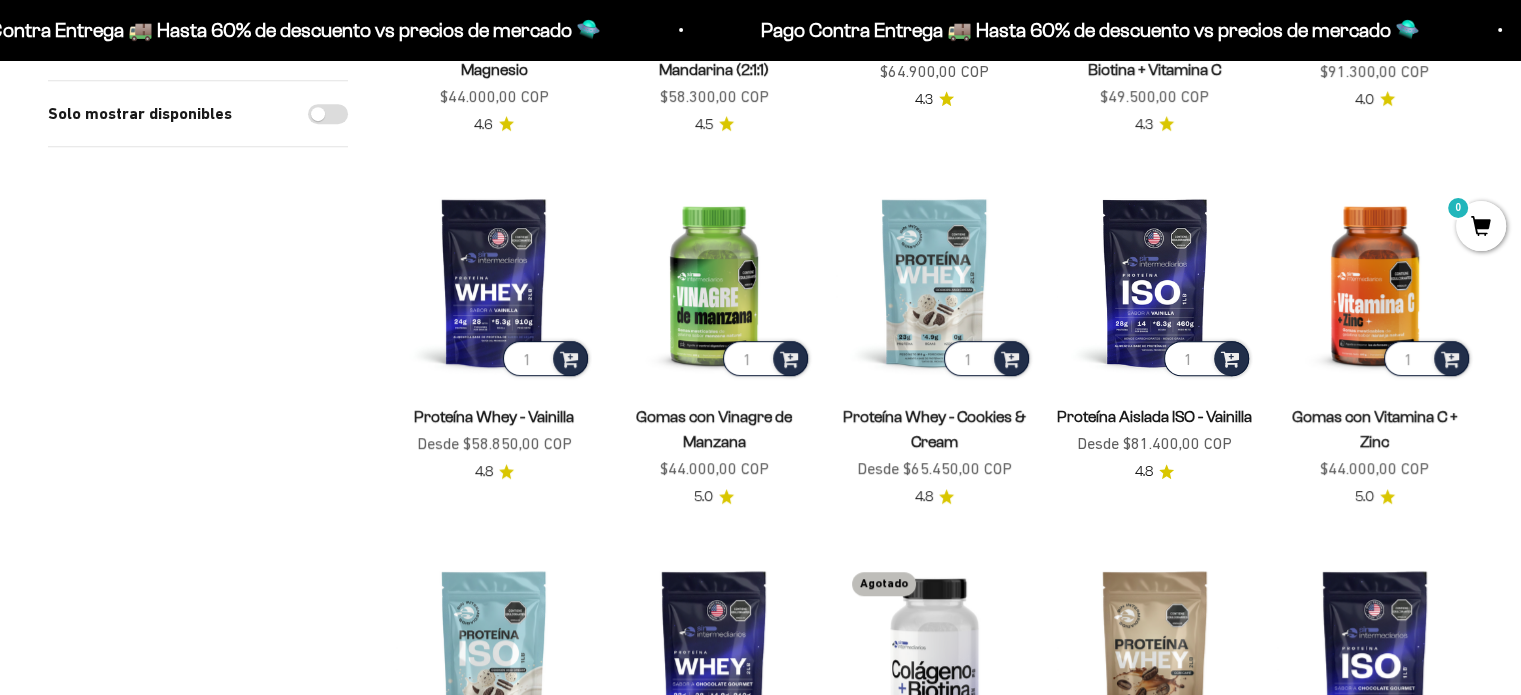 scroll, scrollTop: 875, scrollLeft: 0, axis: vertical 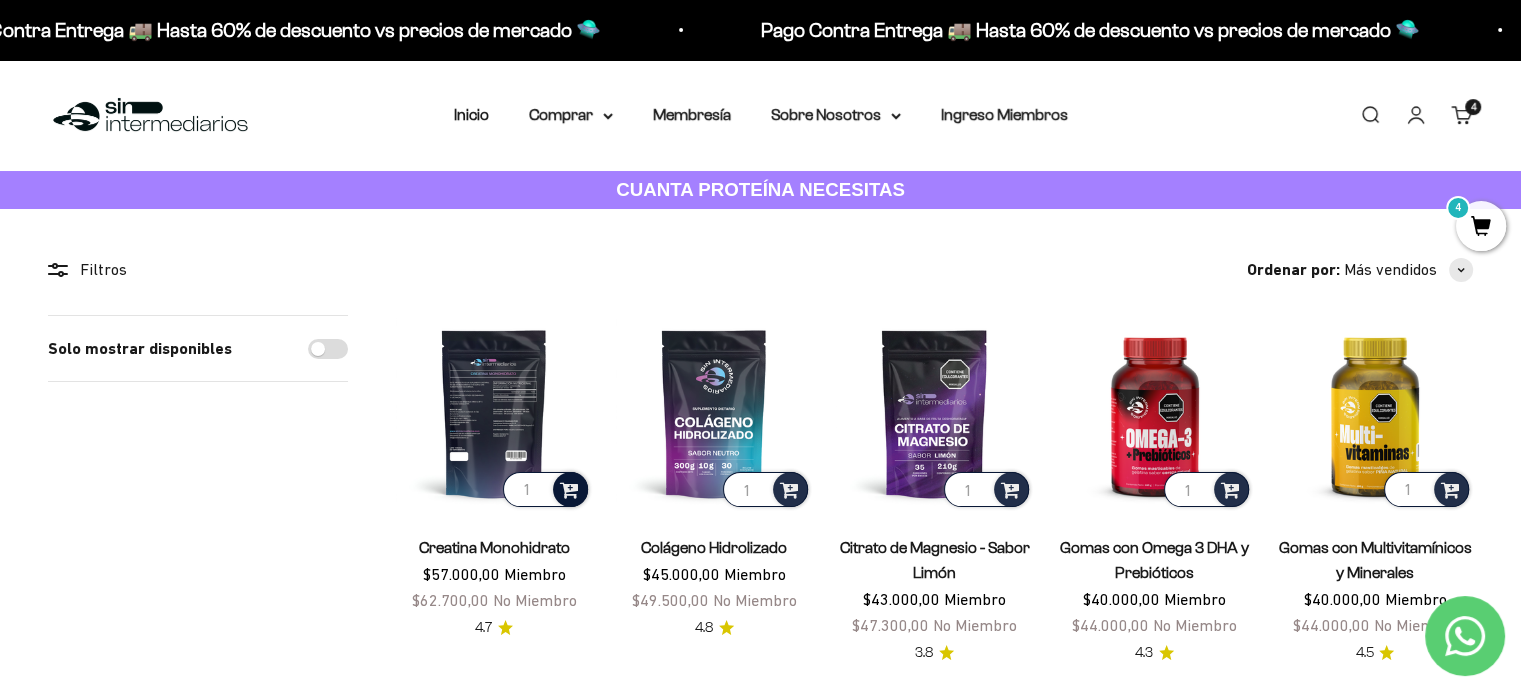click at bounding box center [569, 488] 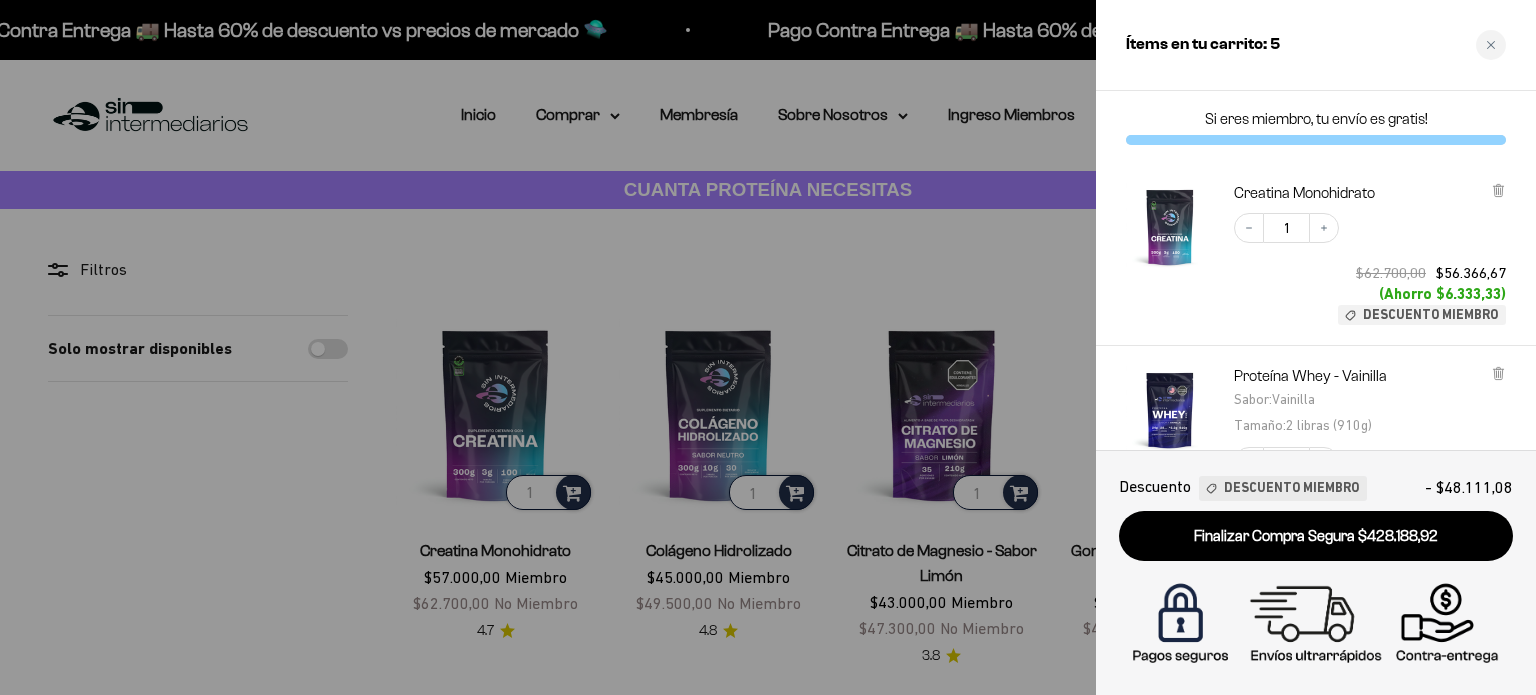click at bounding box center [768, 347] 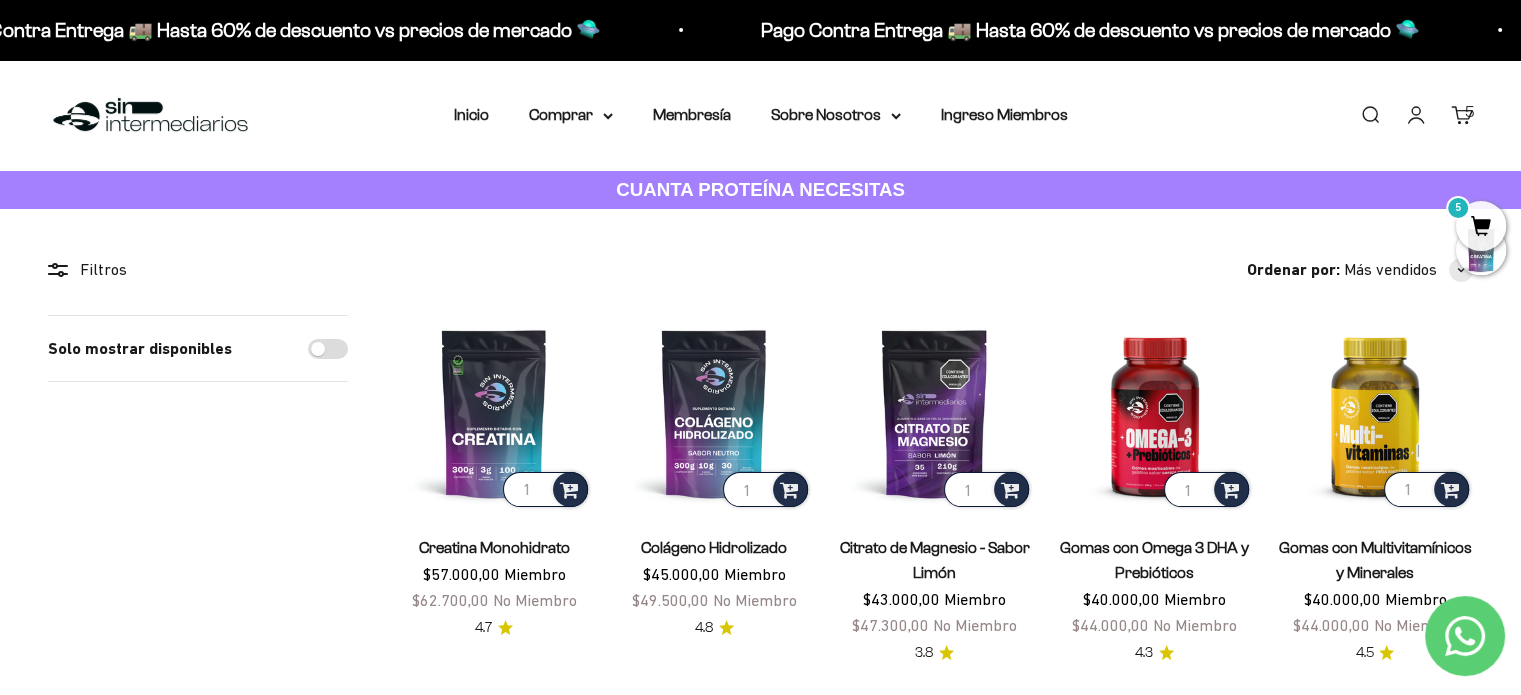 click on "5" at bounding box center (1481, 226) 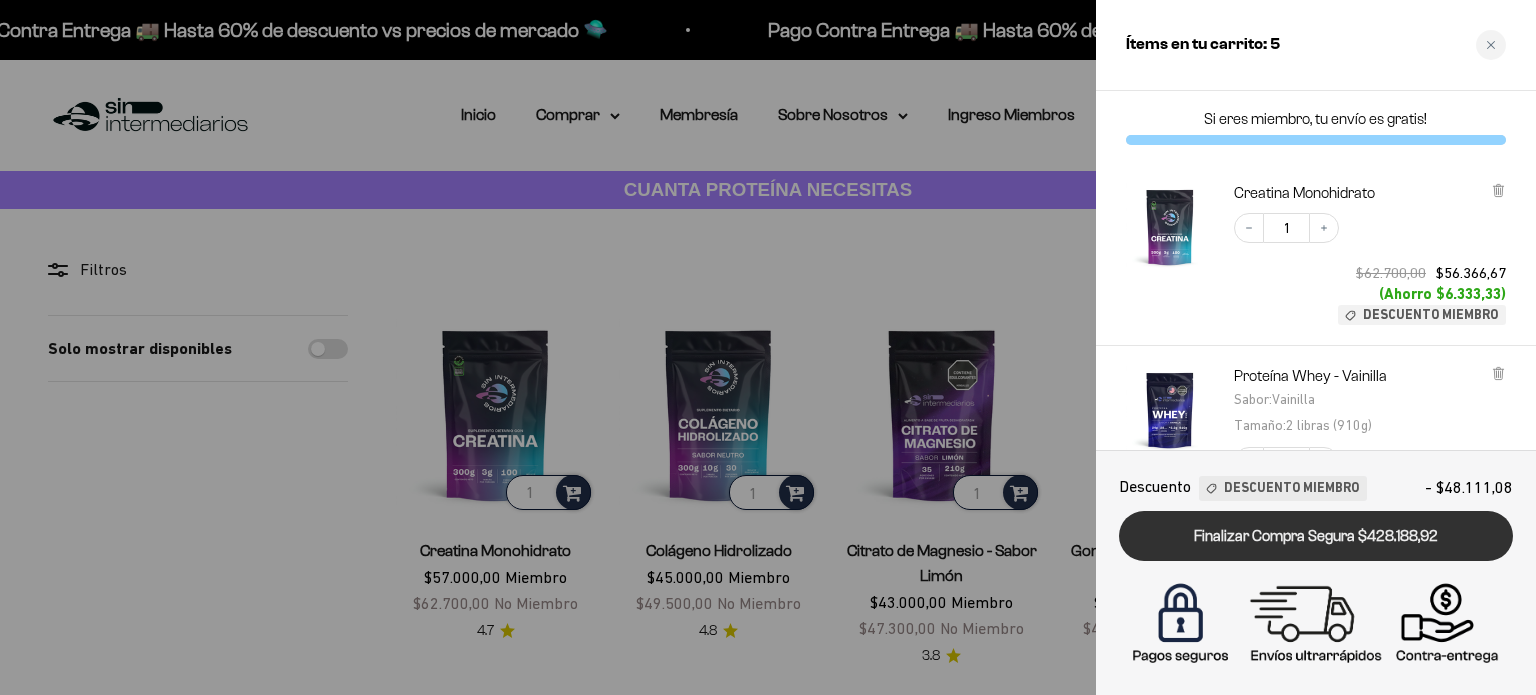 click on "Finalizar Compra Segura $428.188,92" at bounding box center [1316, 536] 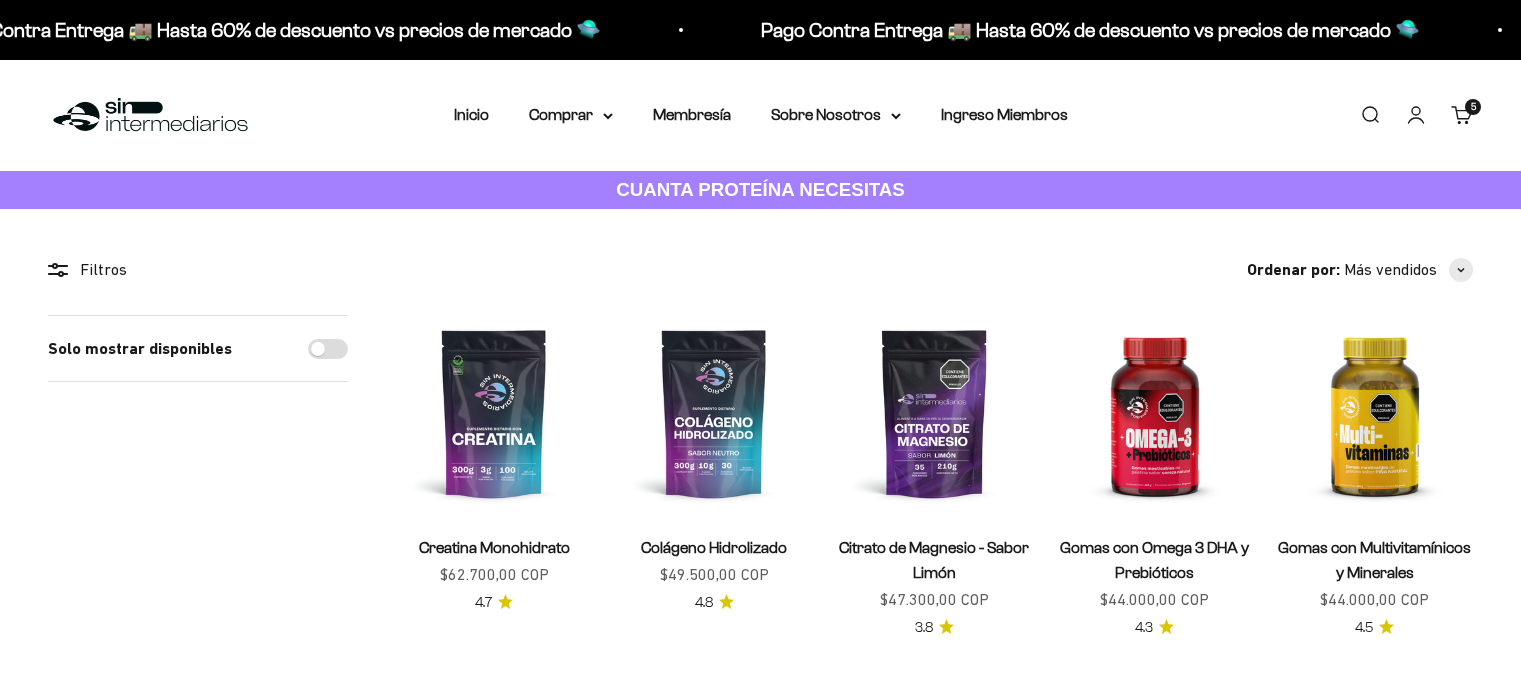 scroll, scrollTop: 0, scrollLeft: 0, axis: both 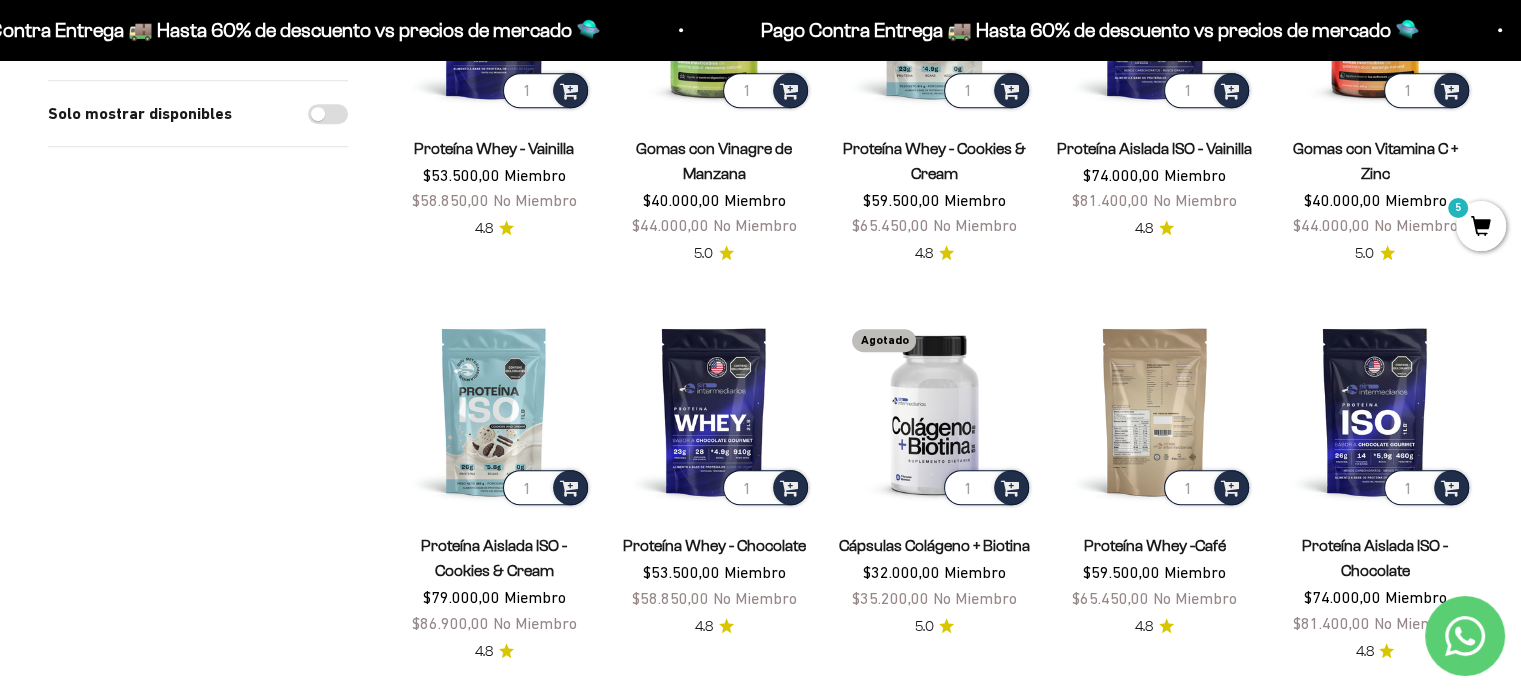 click at bounding box center (1155, 411) 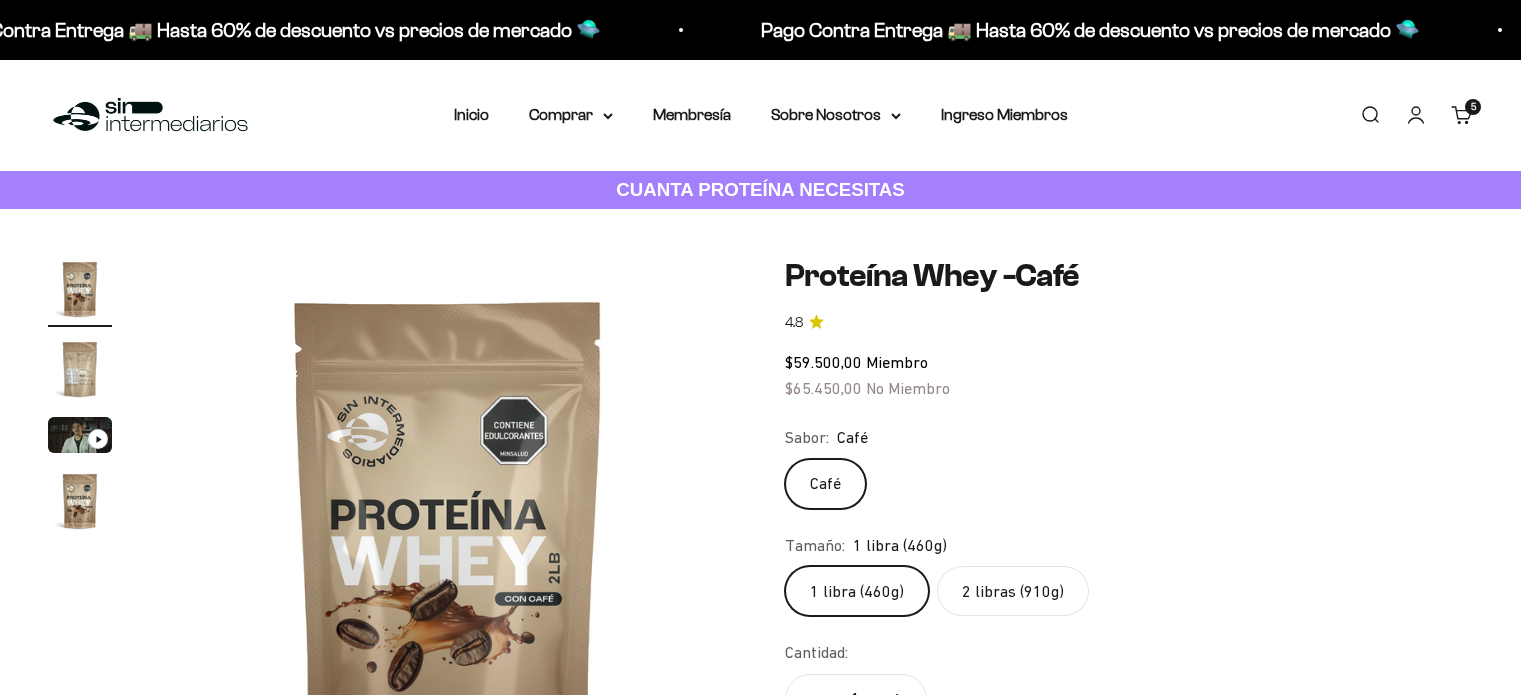 scroll, scrollTop: 0, scrollLeft: 0, axis: both 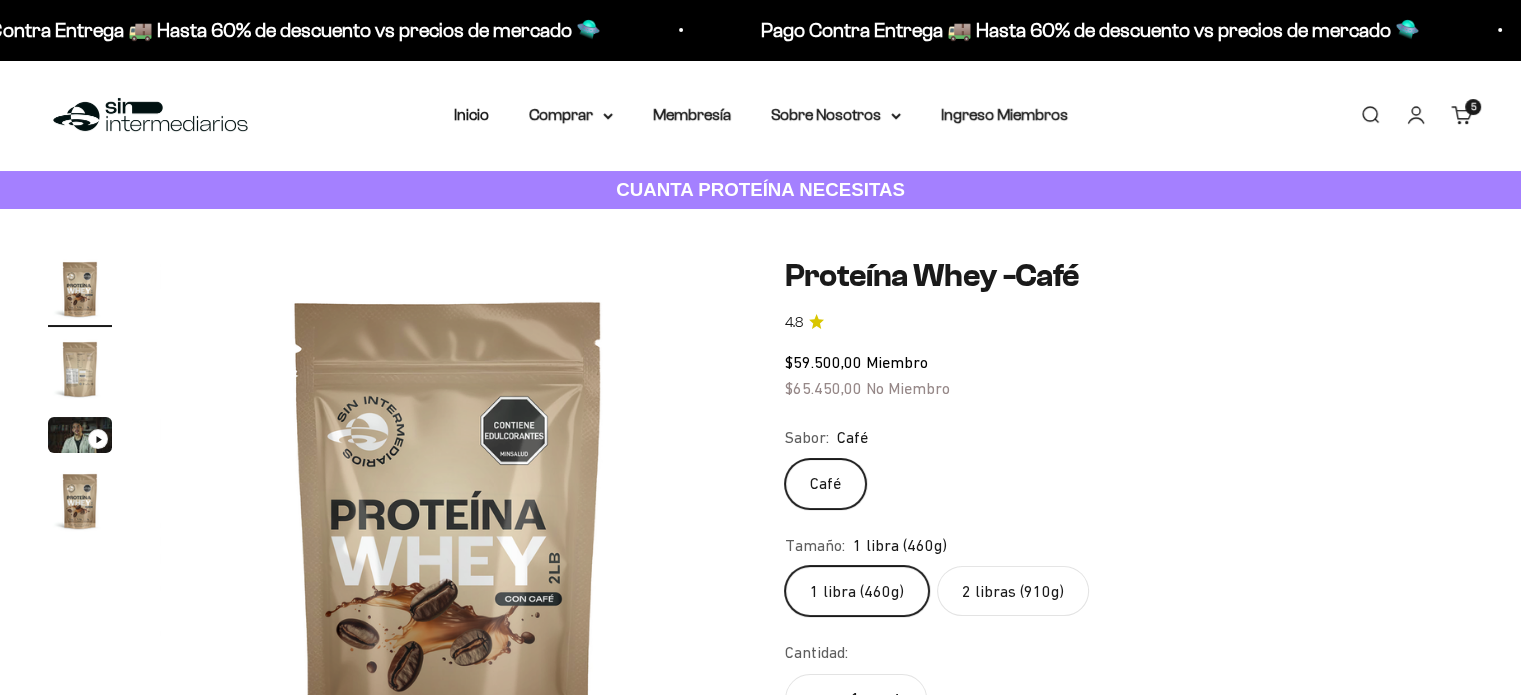 click on "2 libras (910g)" 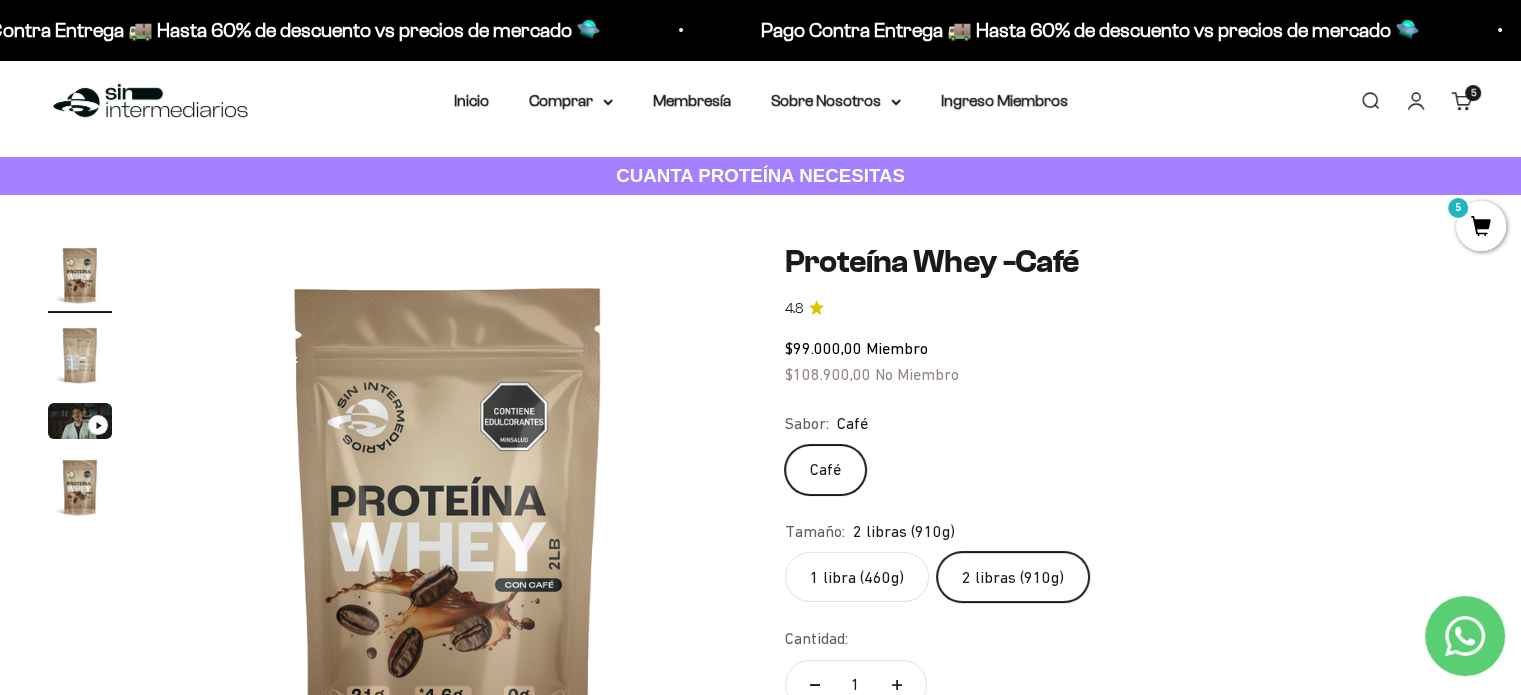 scroll, scrollTop: 8, scrollLeft: 0, axis: vertical 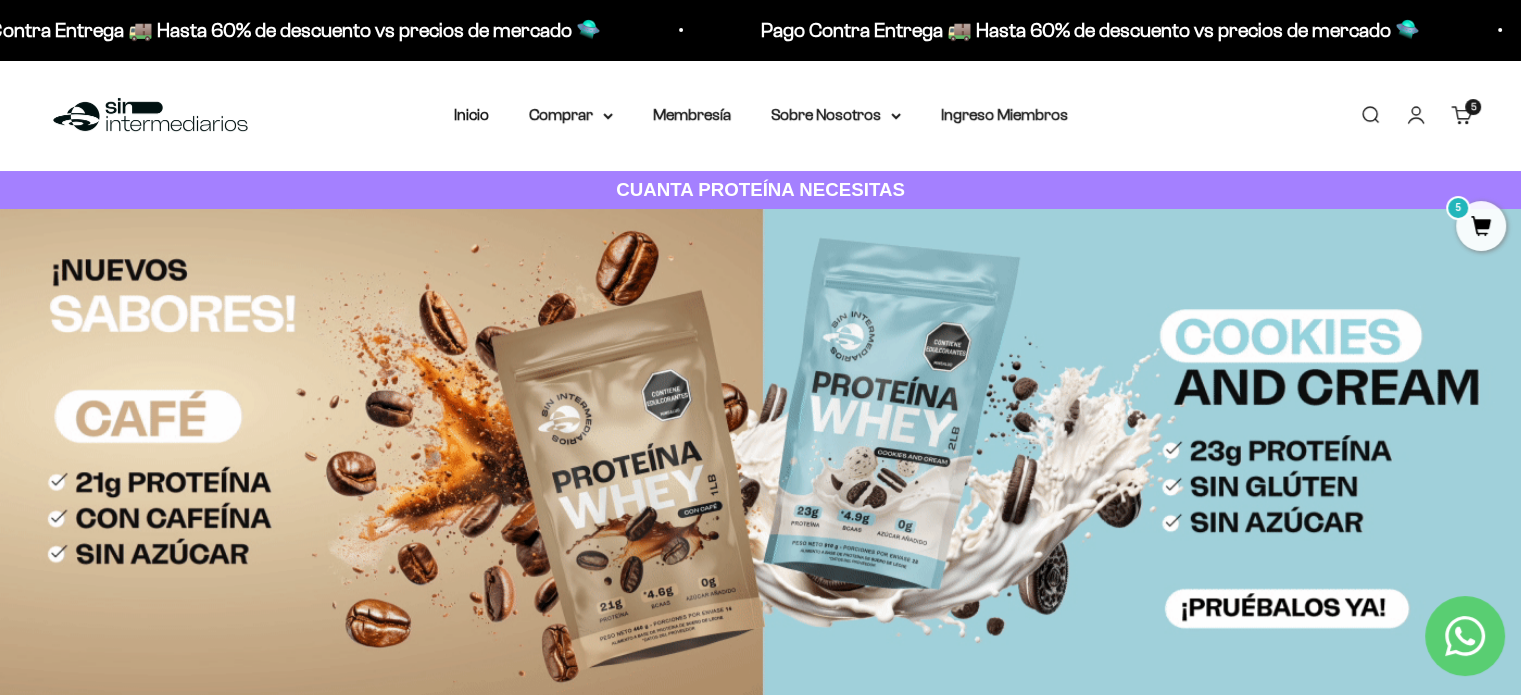 click on "Menú
Buscar
Inicio
Comprar
Proteínas
Ver Todos
Whey
Iso Vegan Pancakes Pre-Entreno 5" at bounding box center (760, 115) 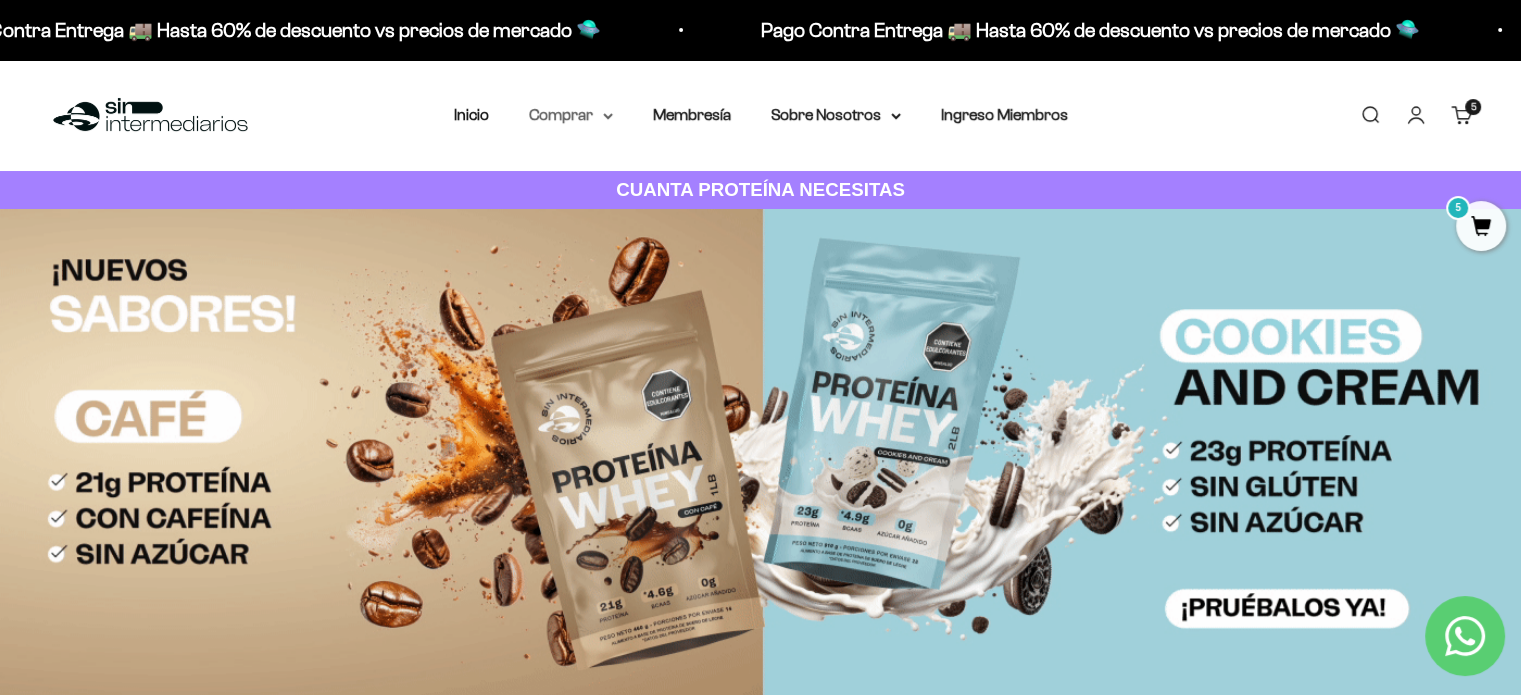 click on "Comprar" at bounding box center (571, 115) 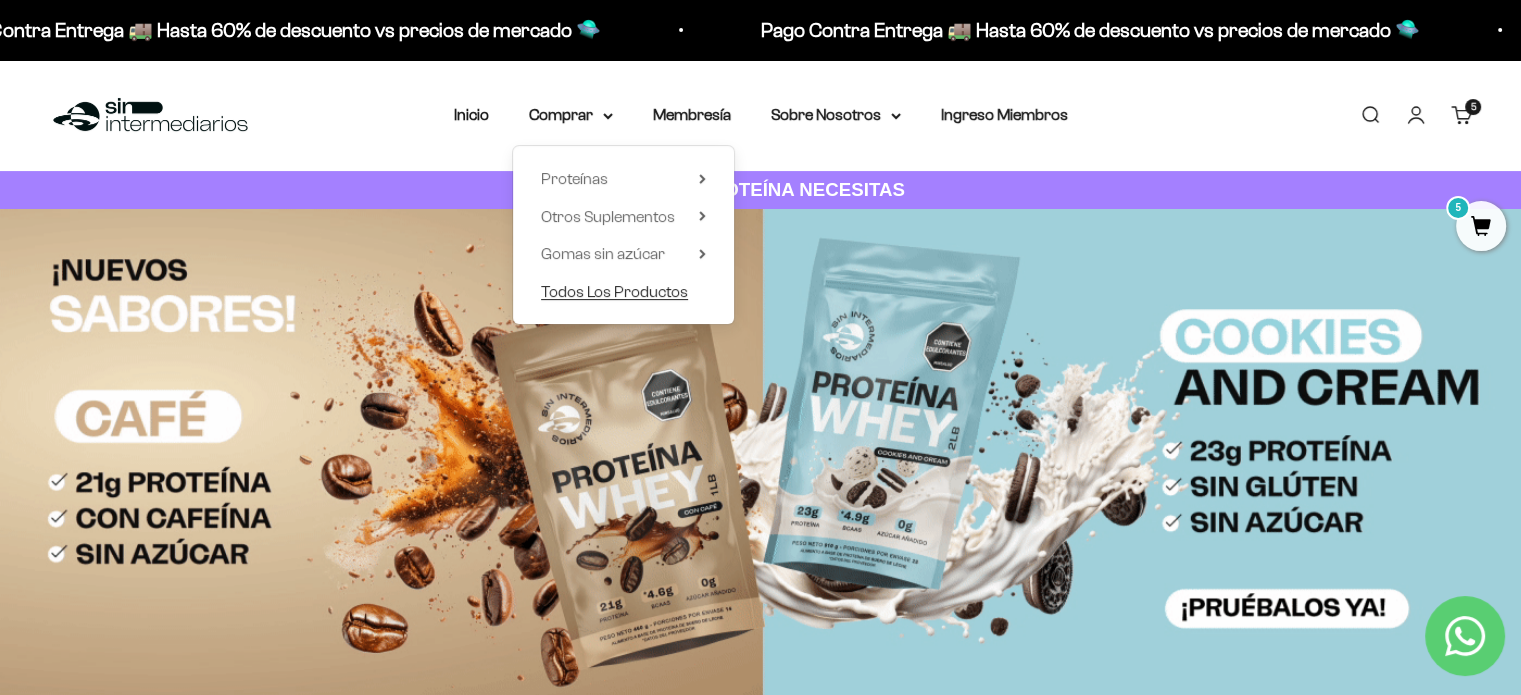 click on "Todos Los Productos" at bounding box center (614, 291) 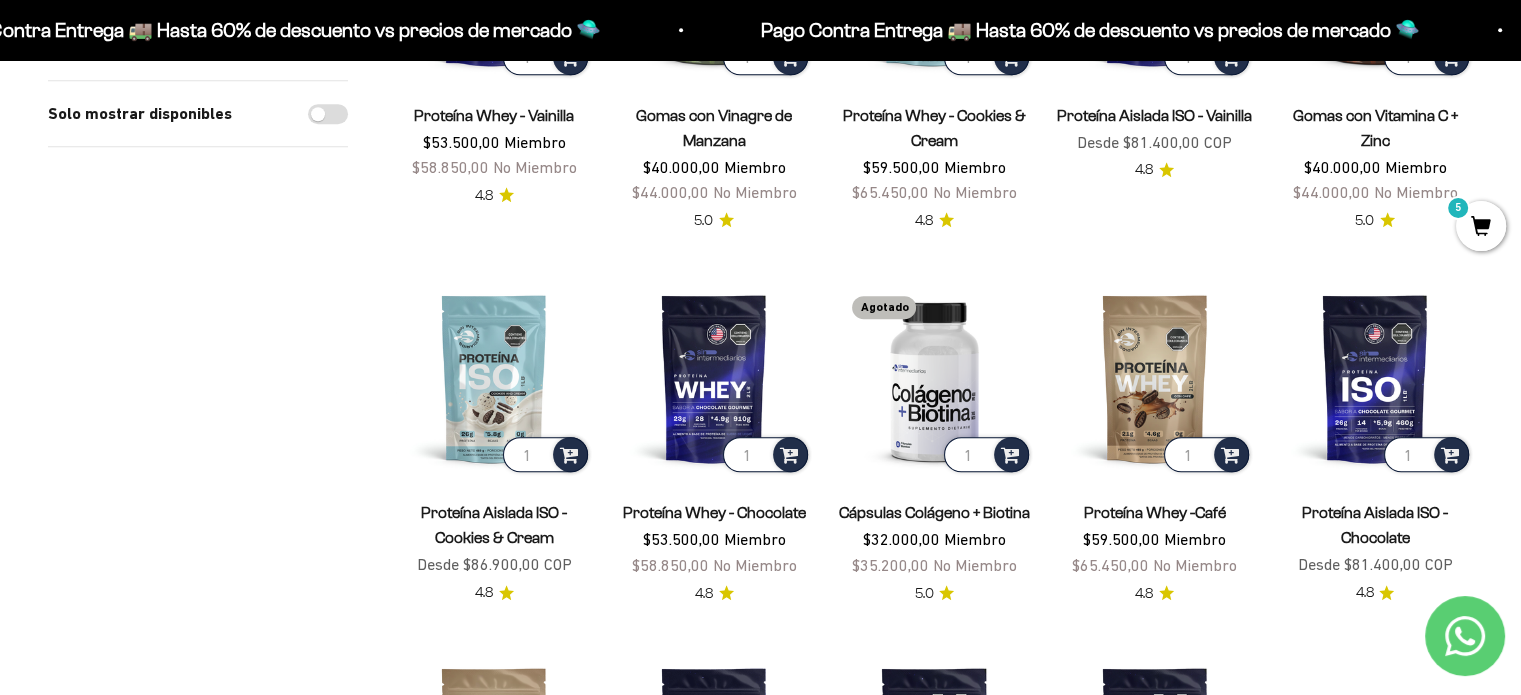 scroll, scrollTop: 1233, scrollLeft: 0, axis: vertical 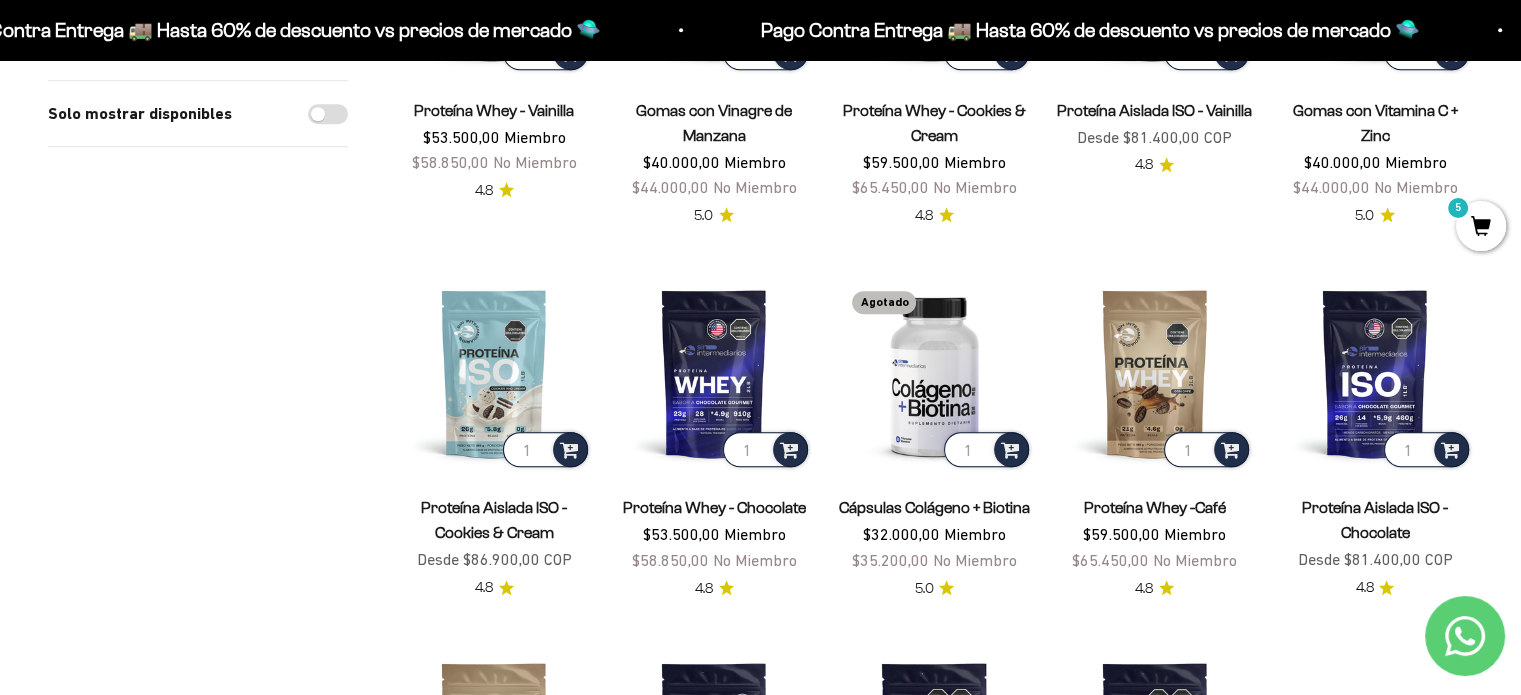 click on "Ir al contenido
Pago Contra Entrega 🚚 Hasta 60% de descuento vs precios de mercado 🛸
Pago Contra Entrega 🚚 Hasta 60% de descuento vs precios de mercado 🛸
Pago Contra Entrega 🚚 Hasta 60% de descuento vs precios de mercado 🛸
Pago Contra Entrega 🚚 Hasta 60% de descuento vs precios de mercado 🛸
Pago Contra Entrega 🚚 Hasta 60% de descuento vs precios de mercado 🛸
Pago Contra Entrega 🚚 Hasta 60% de descuento vs precios de mercado 🛸
Pago Contra Entrega 🚚 Hasta 60% de descuento vs precios de mercado 🛸
5" at bounding box center [760, 922] 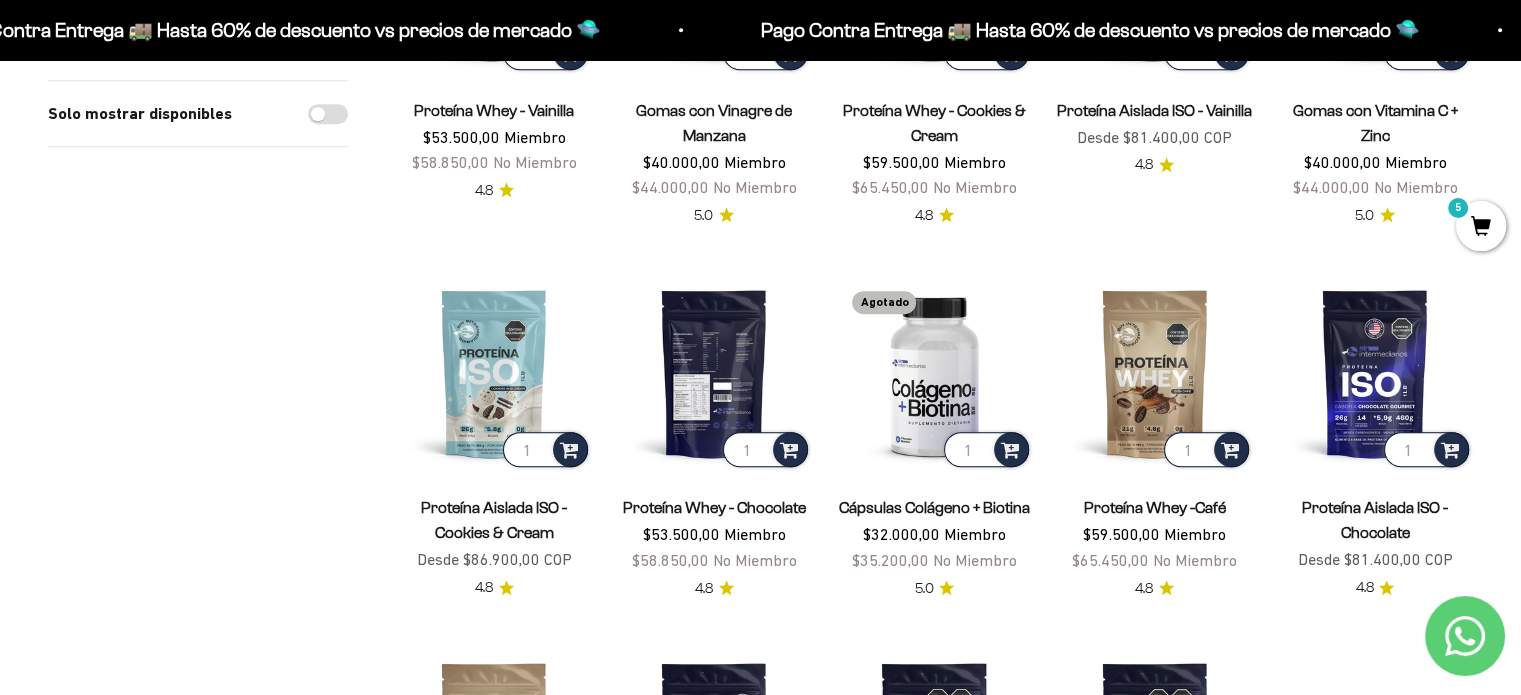 click at bounding box center (714, 373) 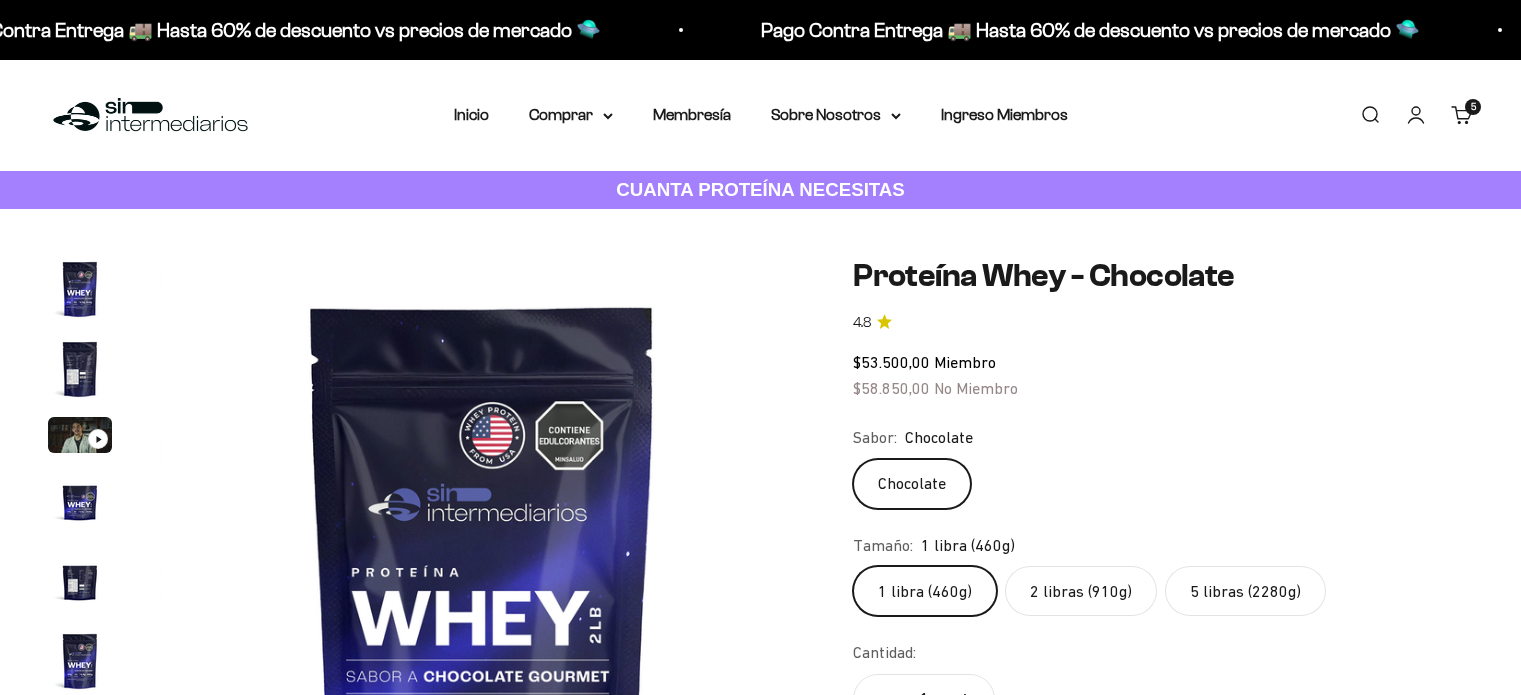 scroll, scrollTop: 0, scrollLeft: 0, axis: both 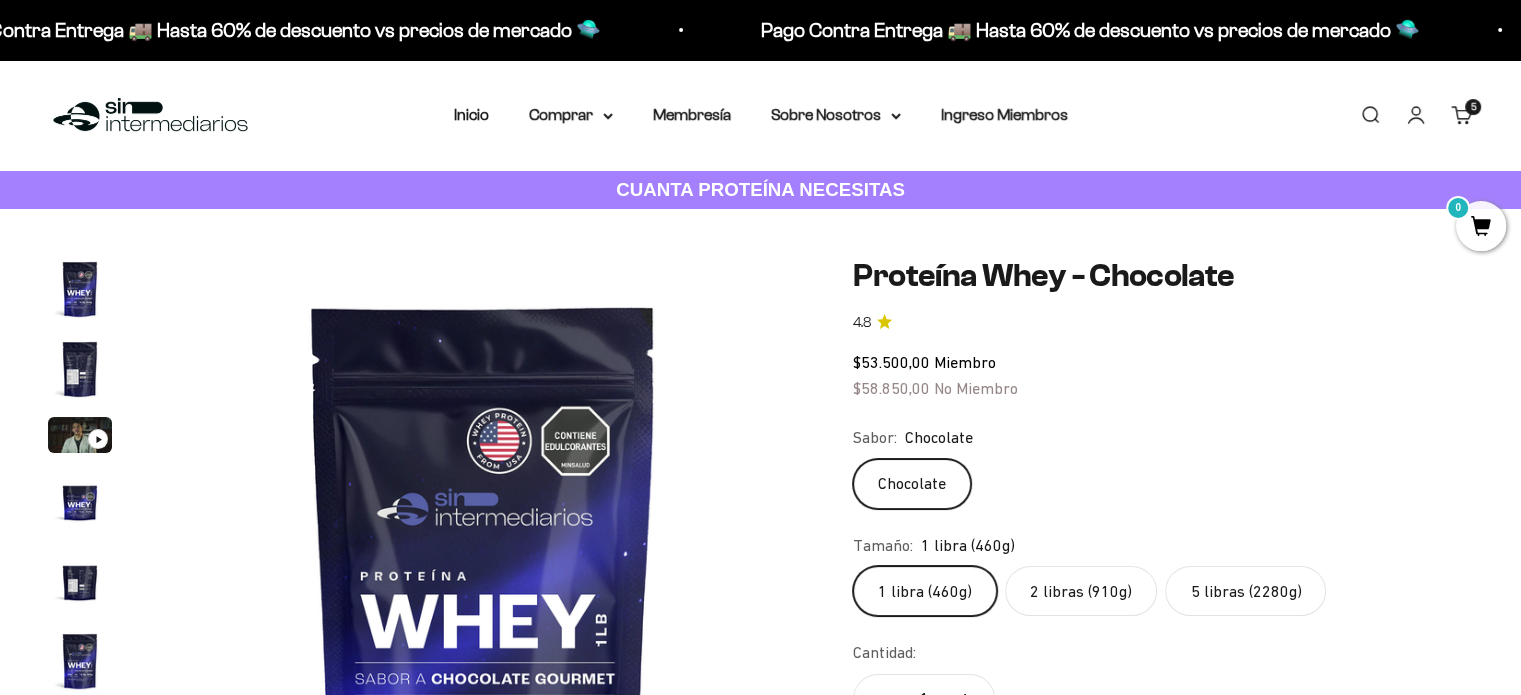 click on "2 libras (910g)" 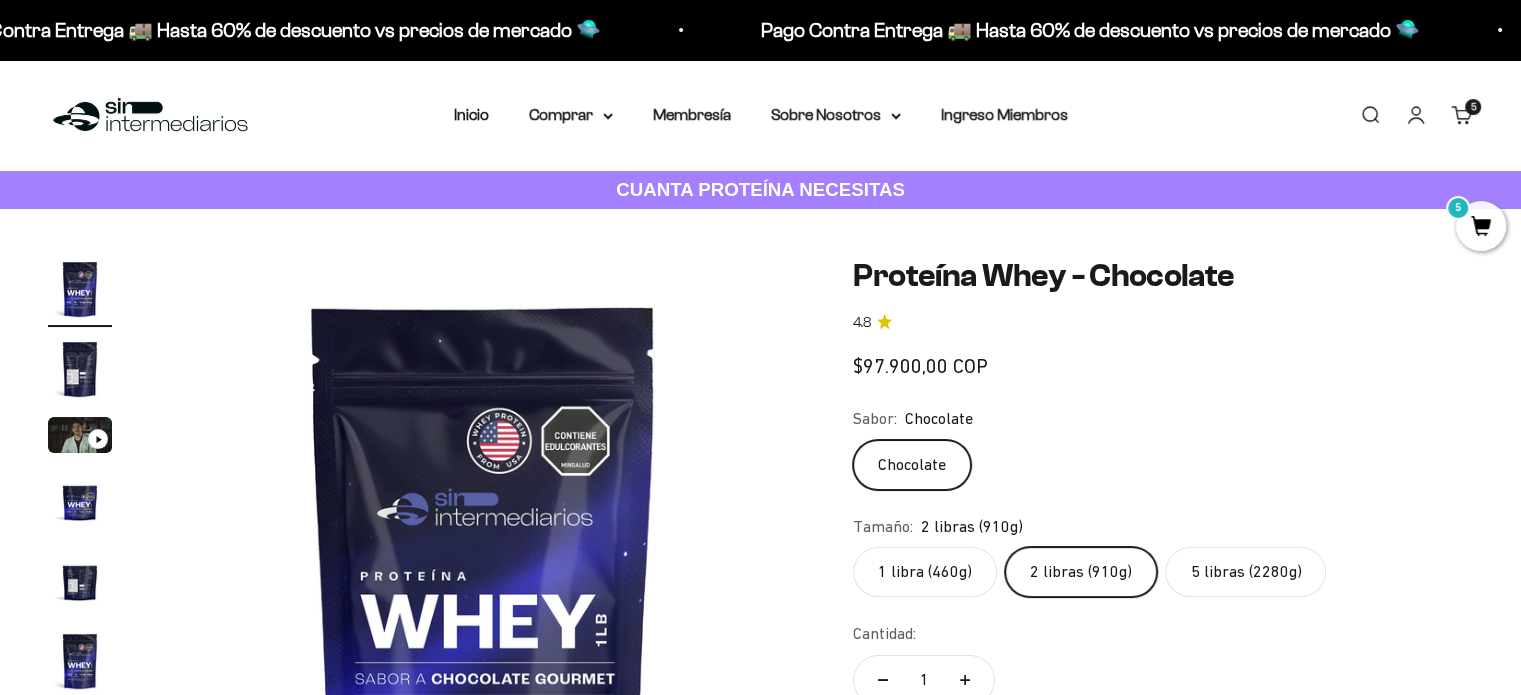 scroll, scrollTop: 0, scrollLeft: 0, axis: both 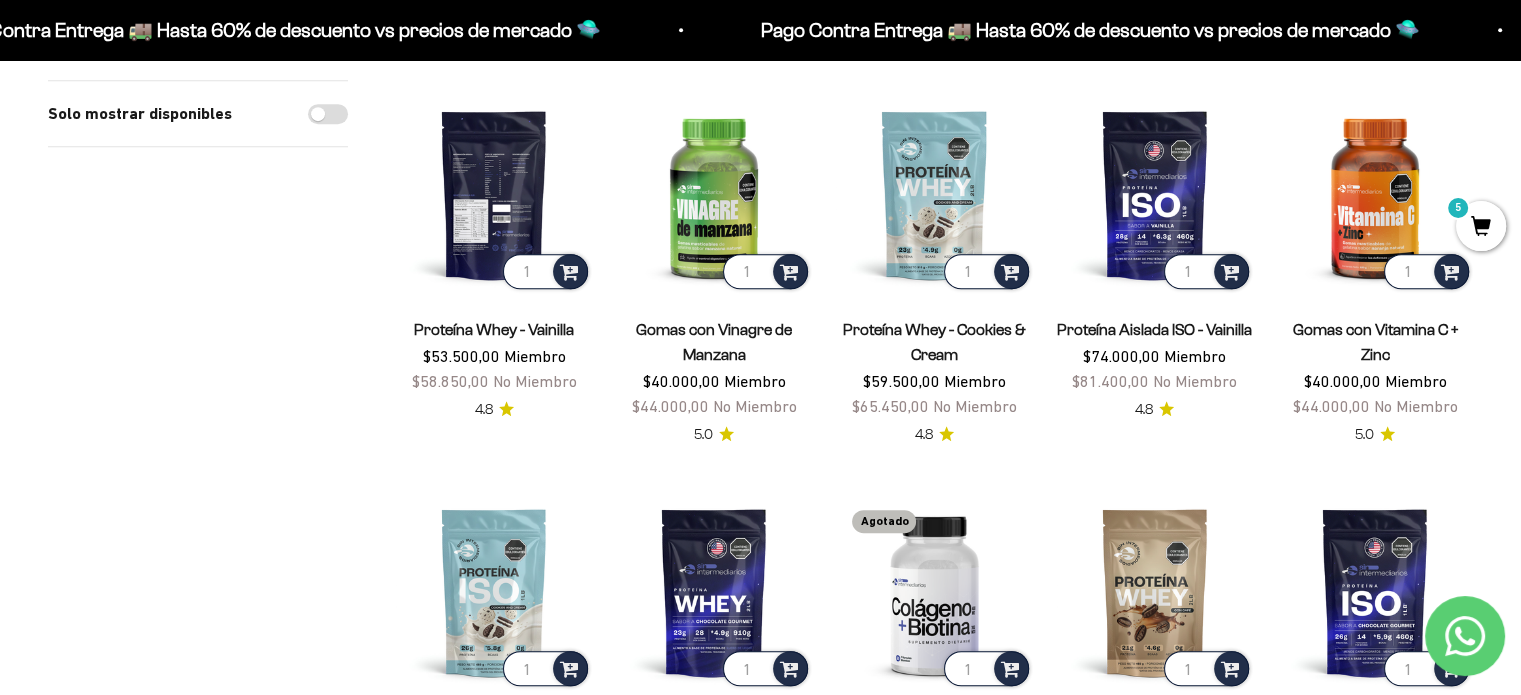 click at bounding box center (494, 194) 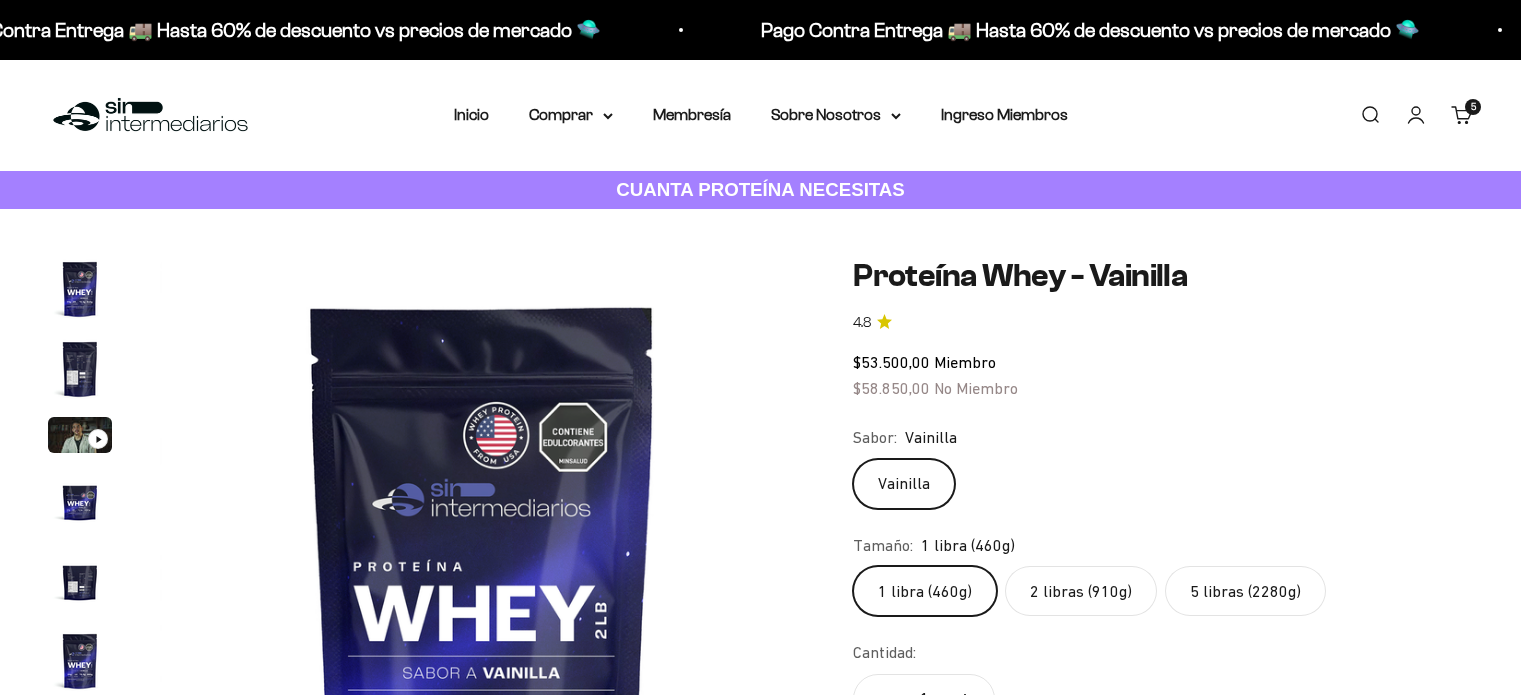 scroll, scrollTop: 0, scrollLeft: 0, axis: both 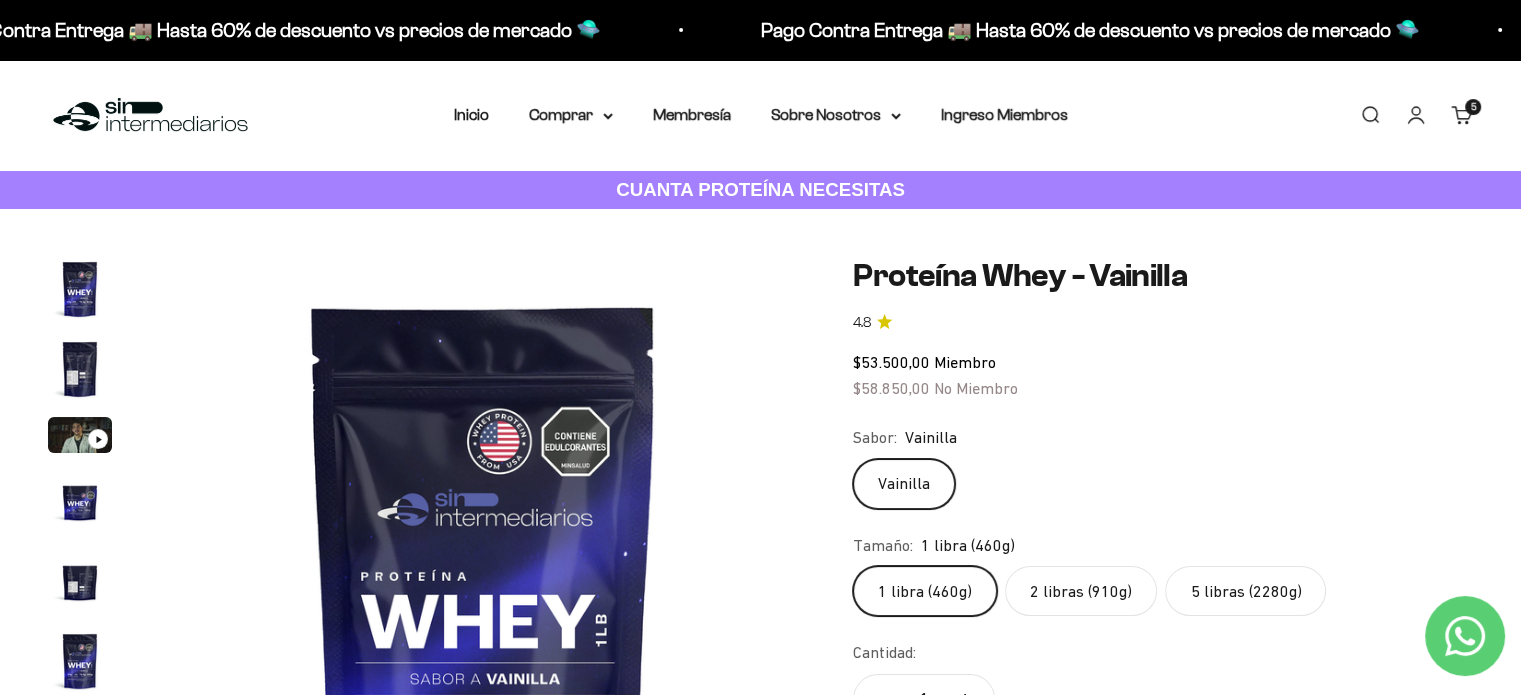 click on "2 libras (910g)" 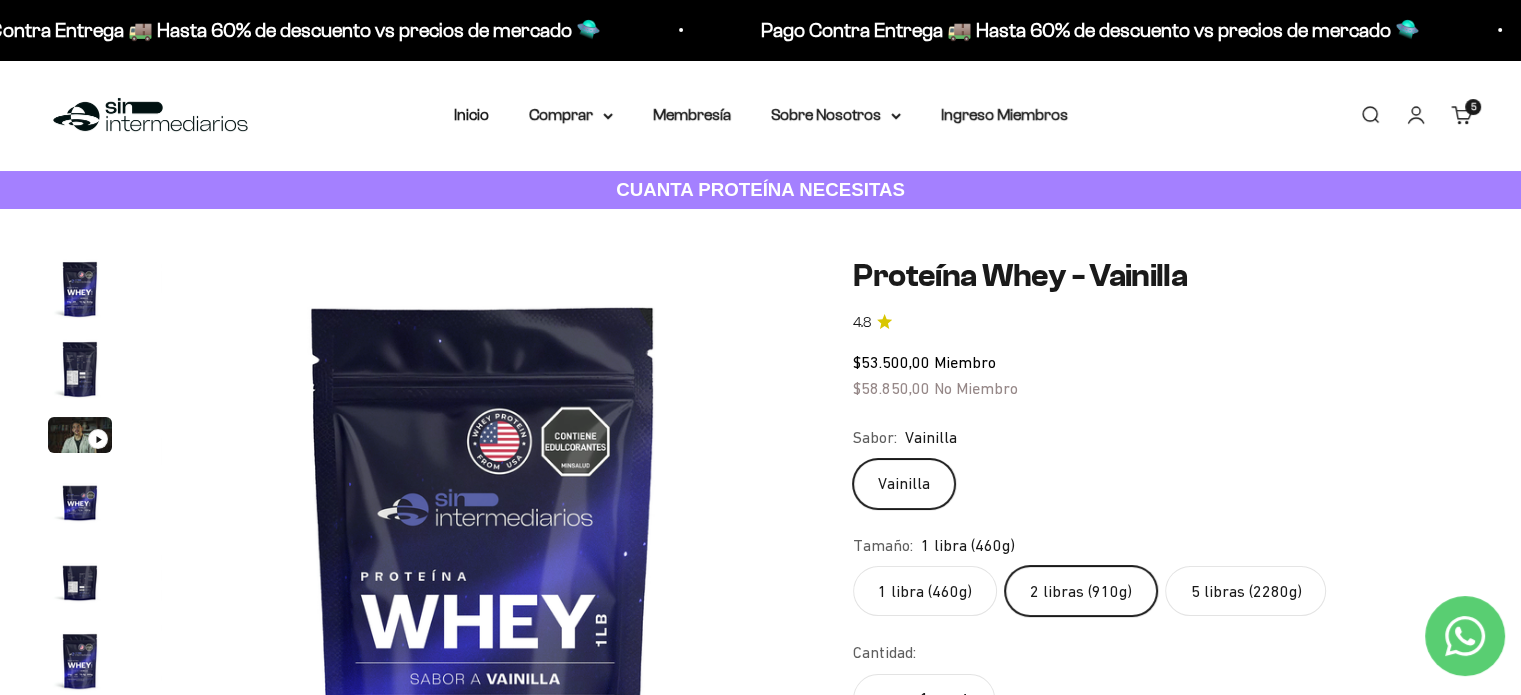 scroll, scrollTop: 0, scrollLeft: 0, axis: both 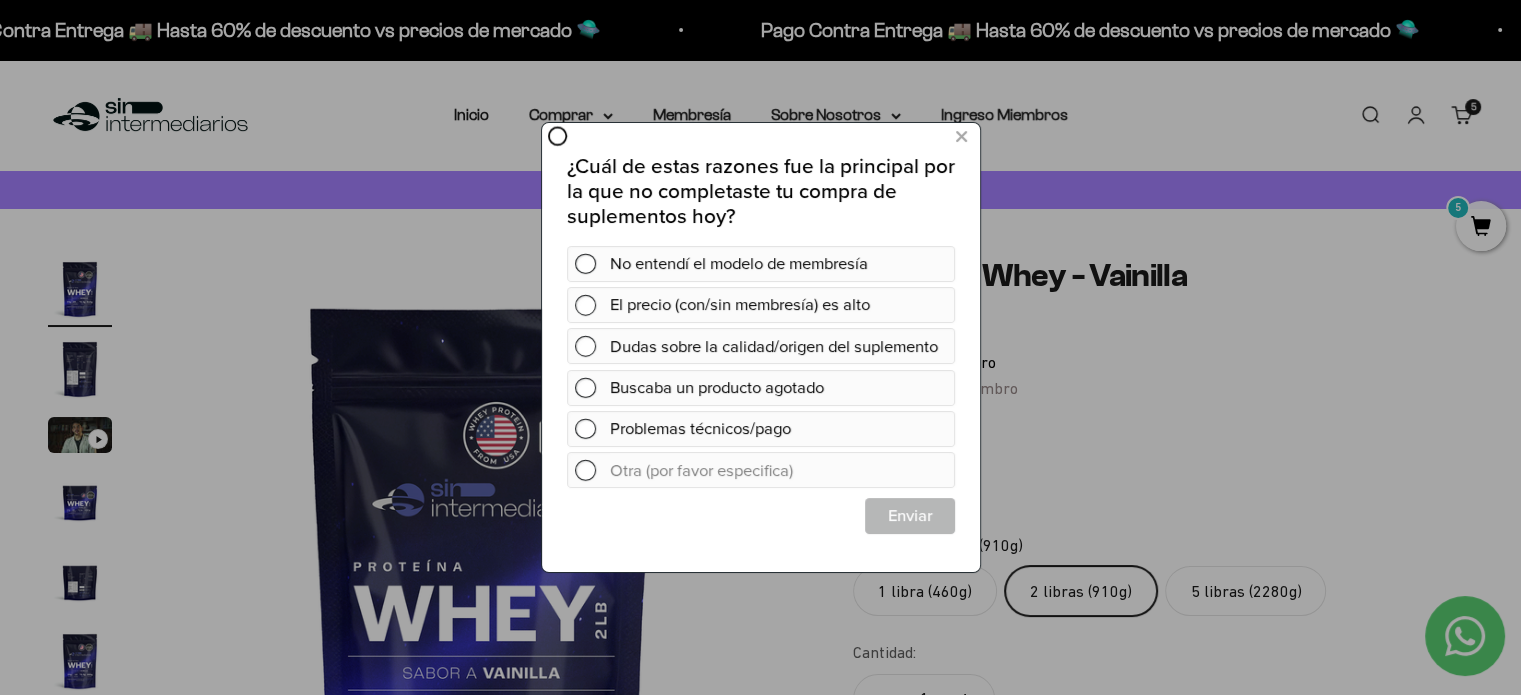 click at bounding box center (760, 347) 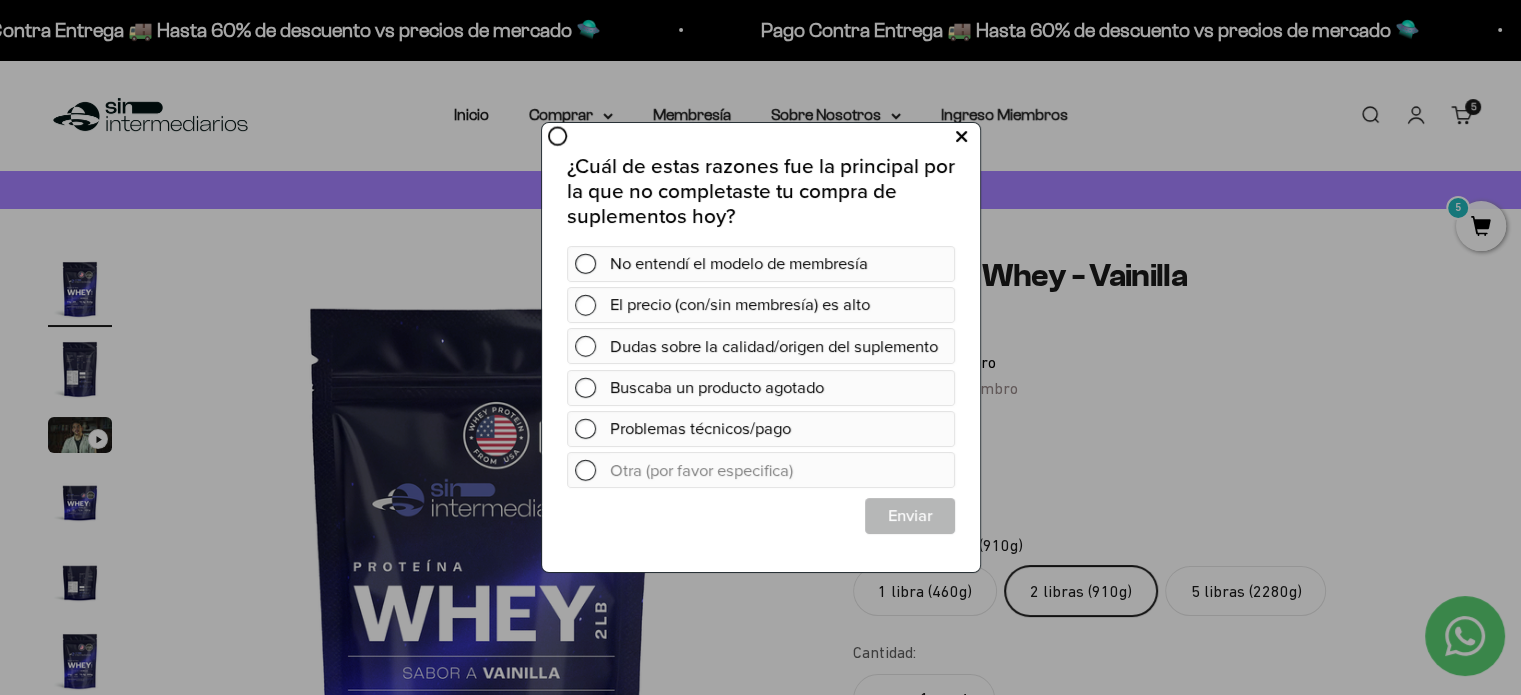 click at bounding box center [960, 136] 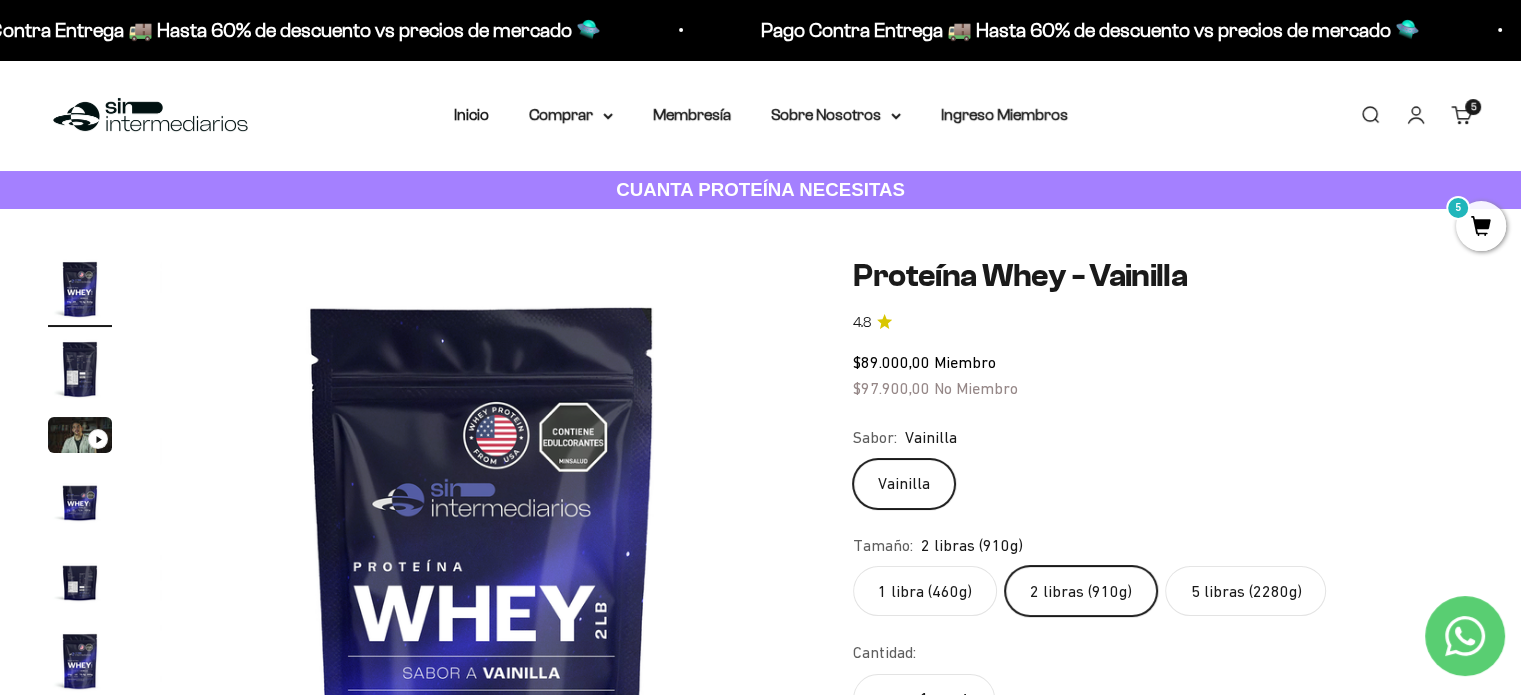 click on "5" at bounding box center [1481, 226] 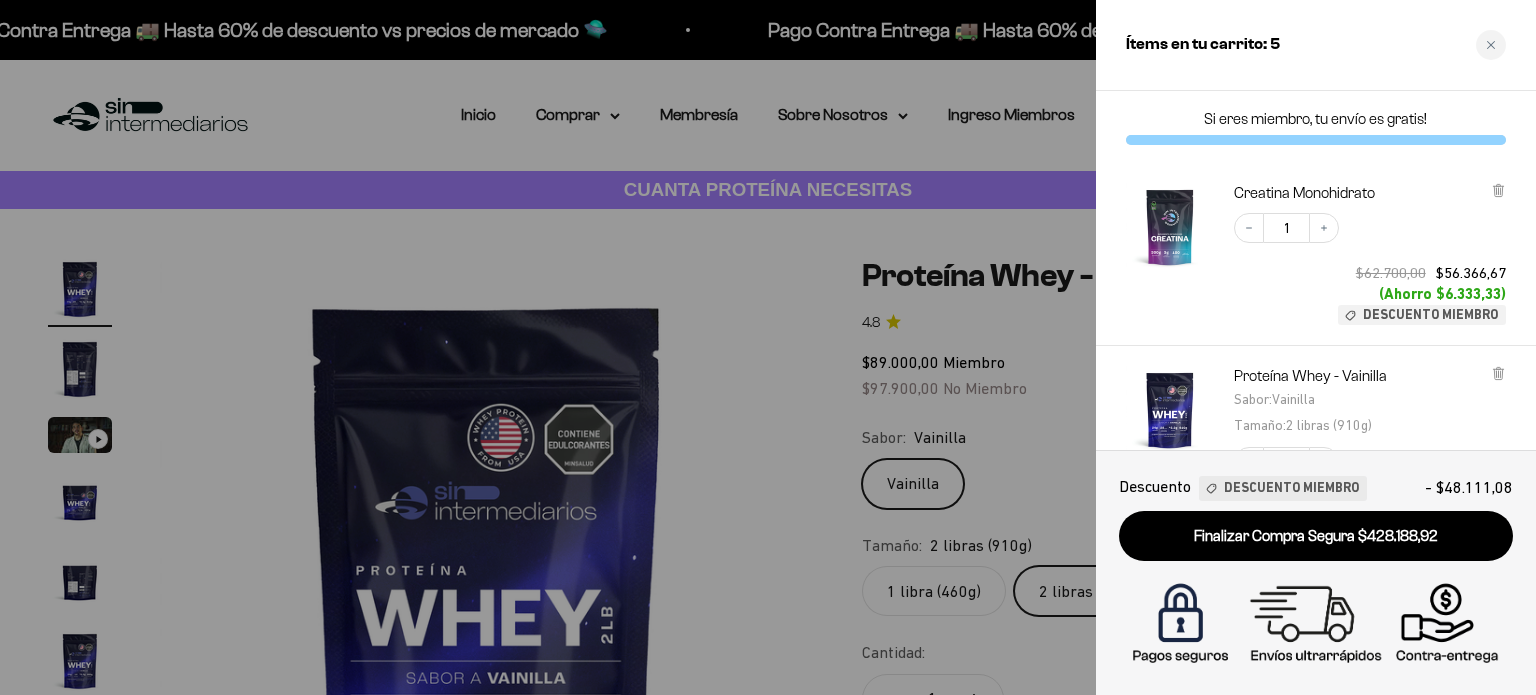 click on "Creatina Monohidrato Decrease quantity 1 Increase quantity $62.700,00 $56.366,67 (Ahorro $6.333,33) Descuento Miembro" at bounding box center (1316, 254) 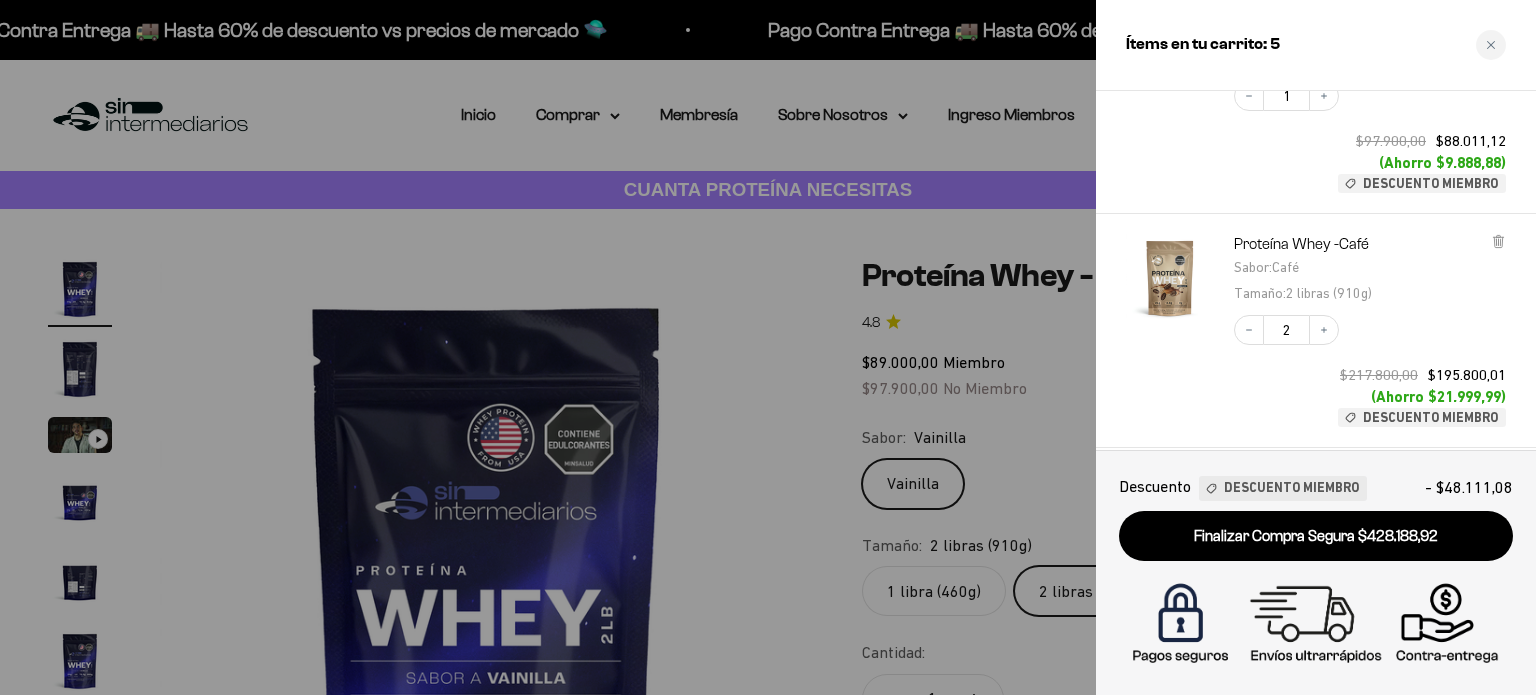 scroll, scrollTop: 640, scrollLeft: 0, axis: vertical 